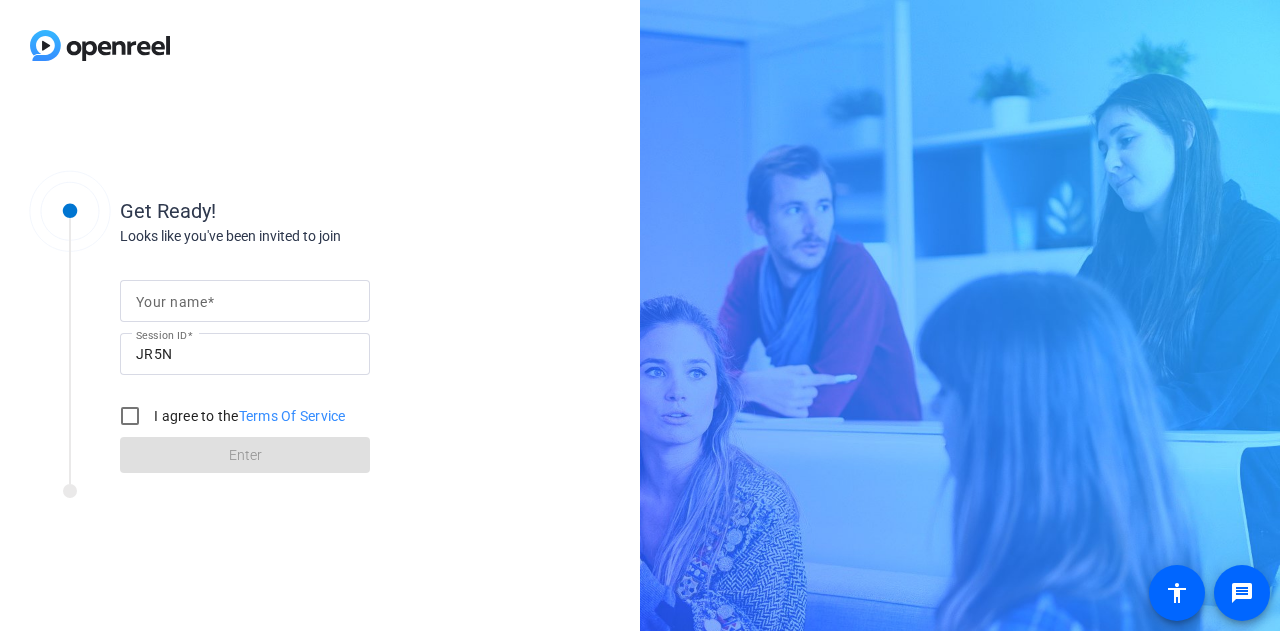 scroll, scrollTop: 0, scrollLeft: 0, axis: both 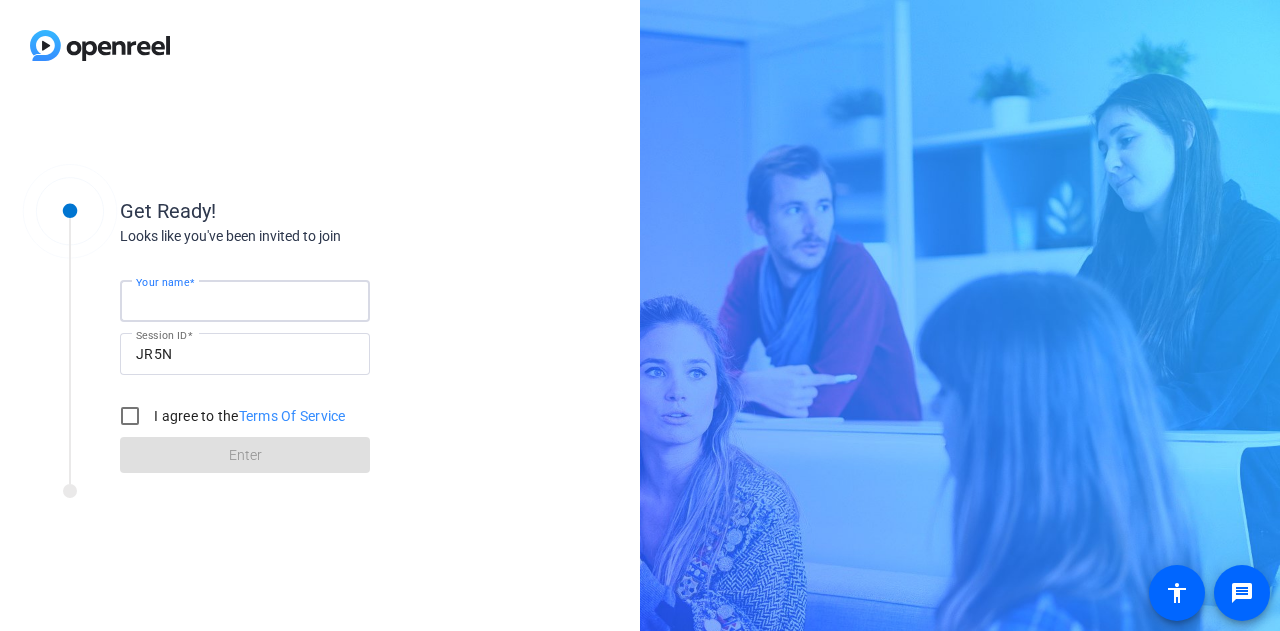 click on "Your name" at bounding box center [245, 301] 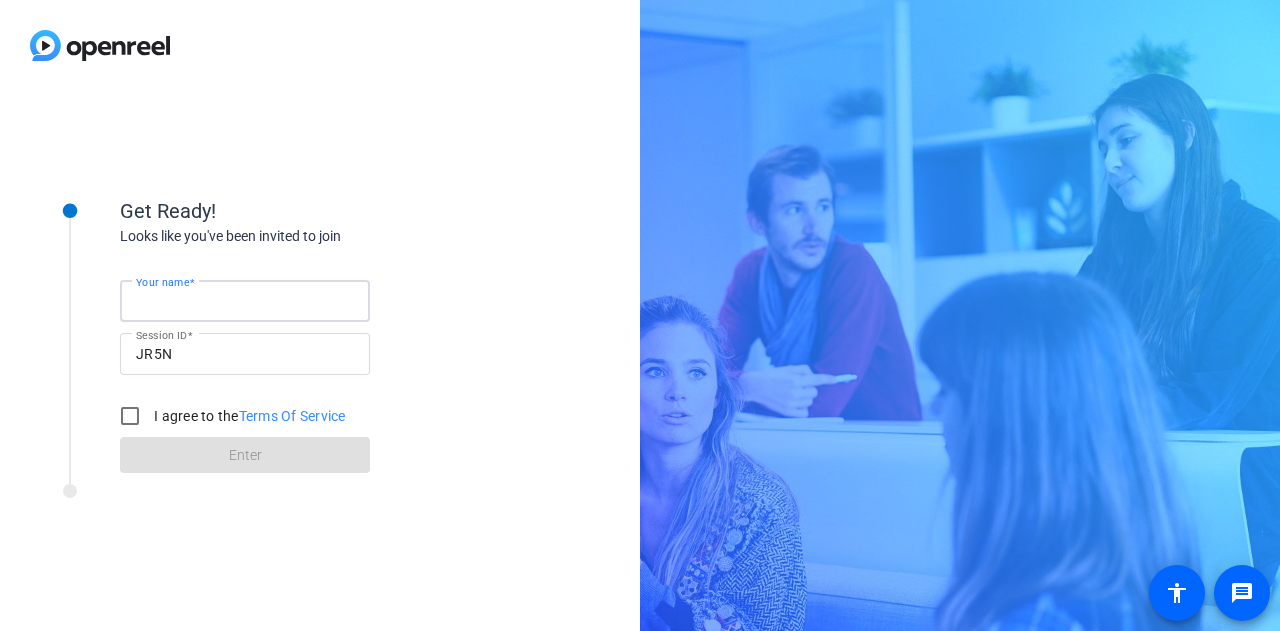 type on "[FIRST] [LAST]" 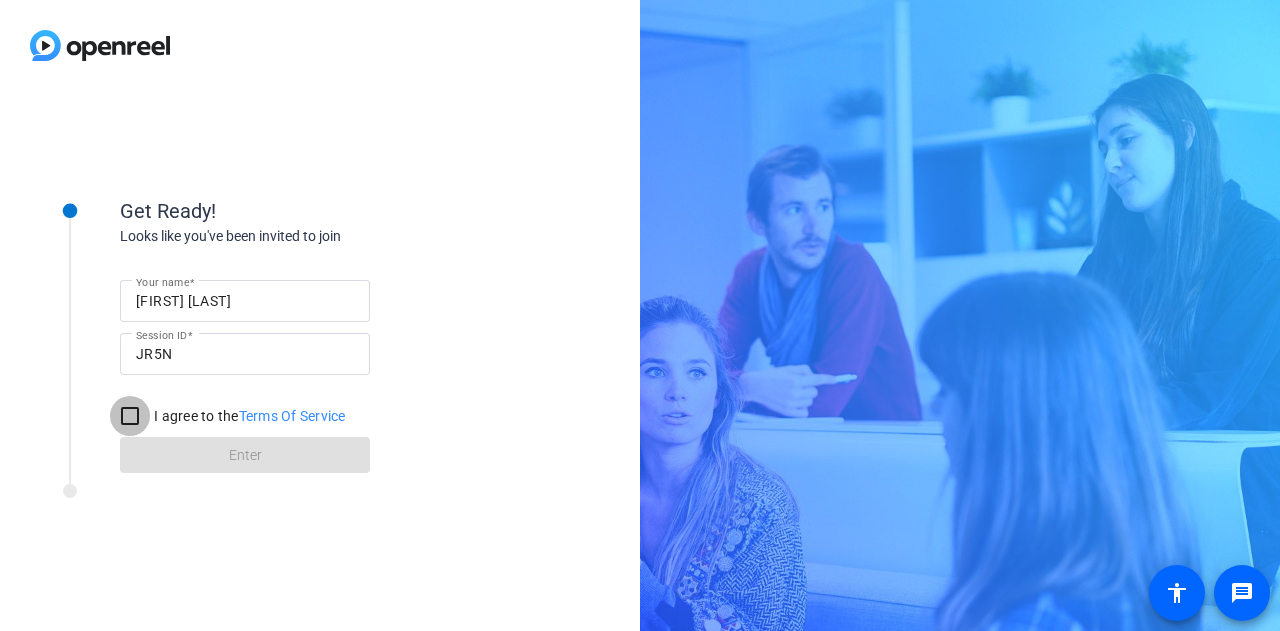 click on "I agree to the  Terms Of Service" at bounding box center (130, 416) 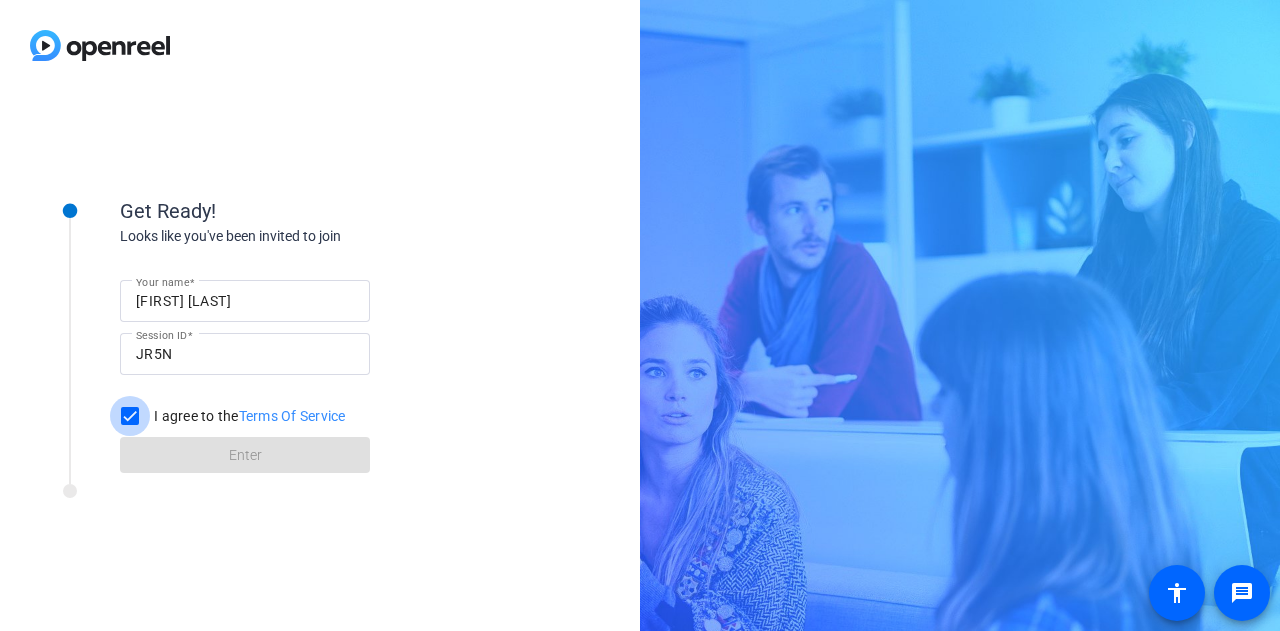 checkbox on "true" 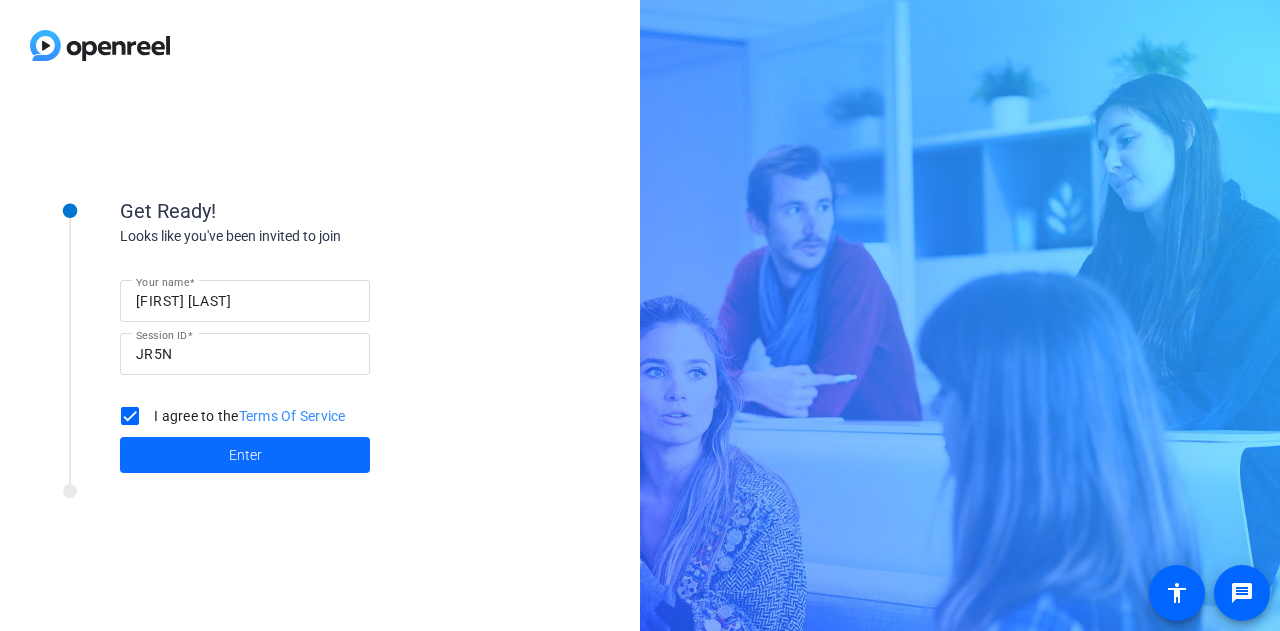 click on "Enter" 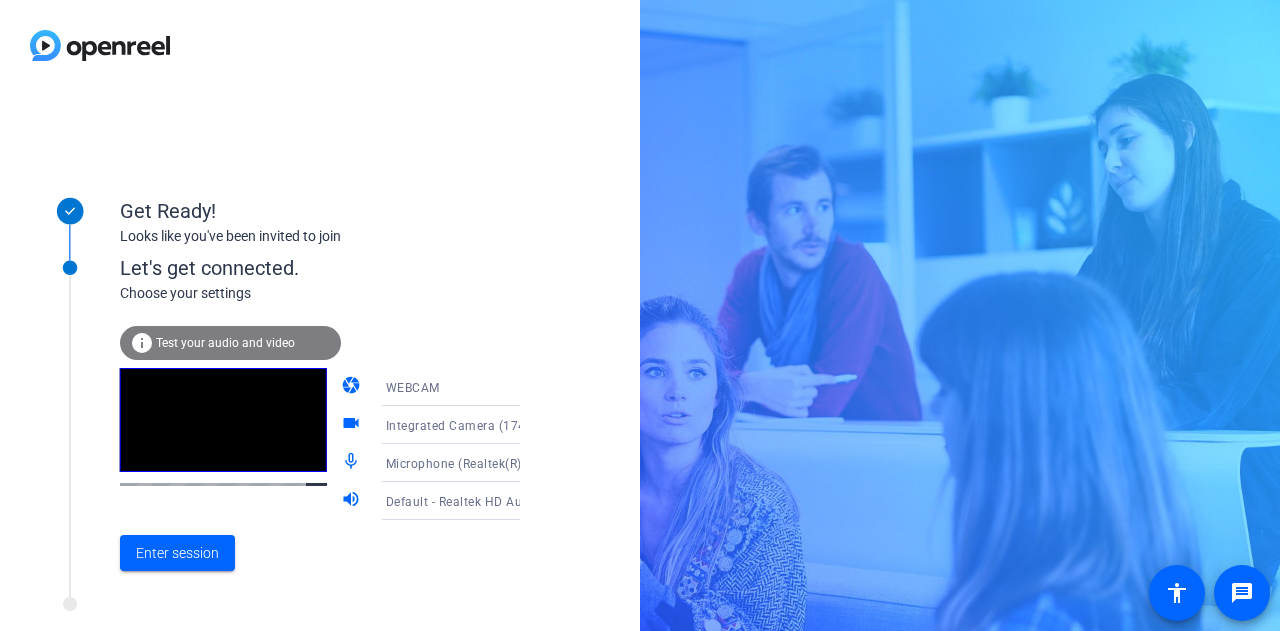 click on "Test your audio and video" 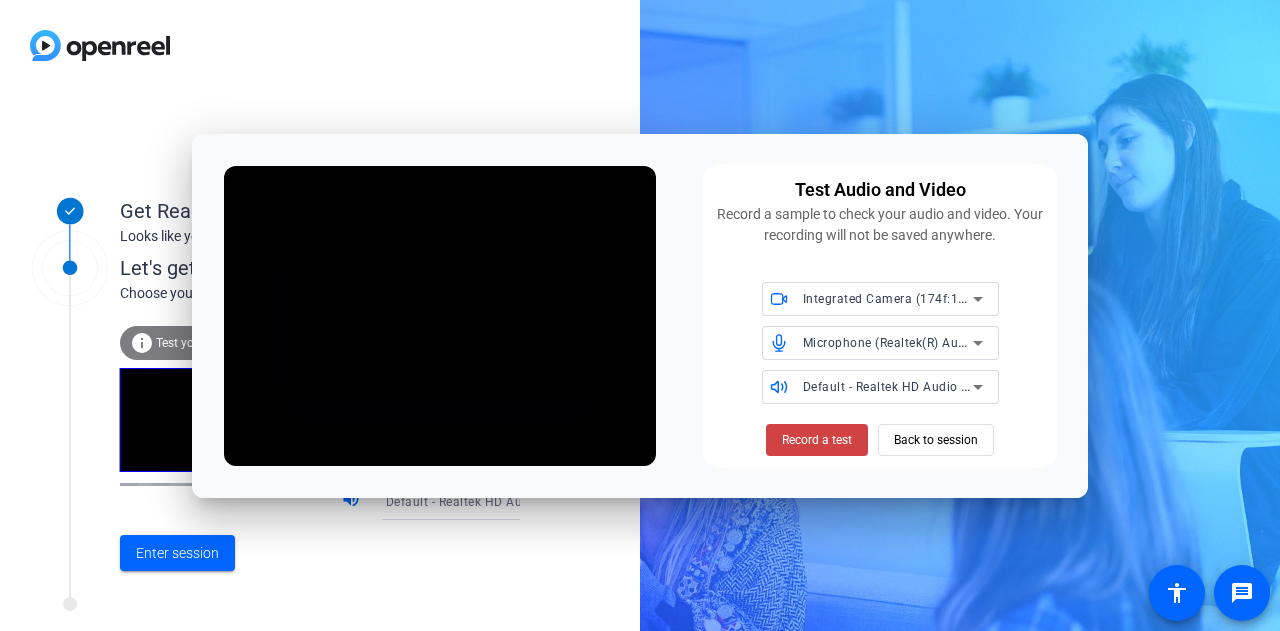 click on "Test Audio and Video  Record a sample to check your audio and video. Your recording will not be saved anywhere.
Integrated Camera (174f:1813)
Microphone (Realtek(R) Audio)
Default - Realtek HD Audio 2nd output (Realtek(R) Audio)  Record a test  Back to session" at bounding box center (640, 316) 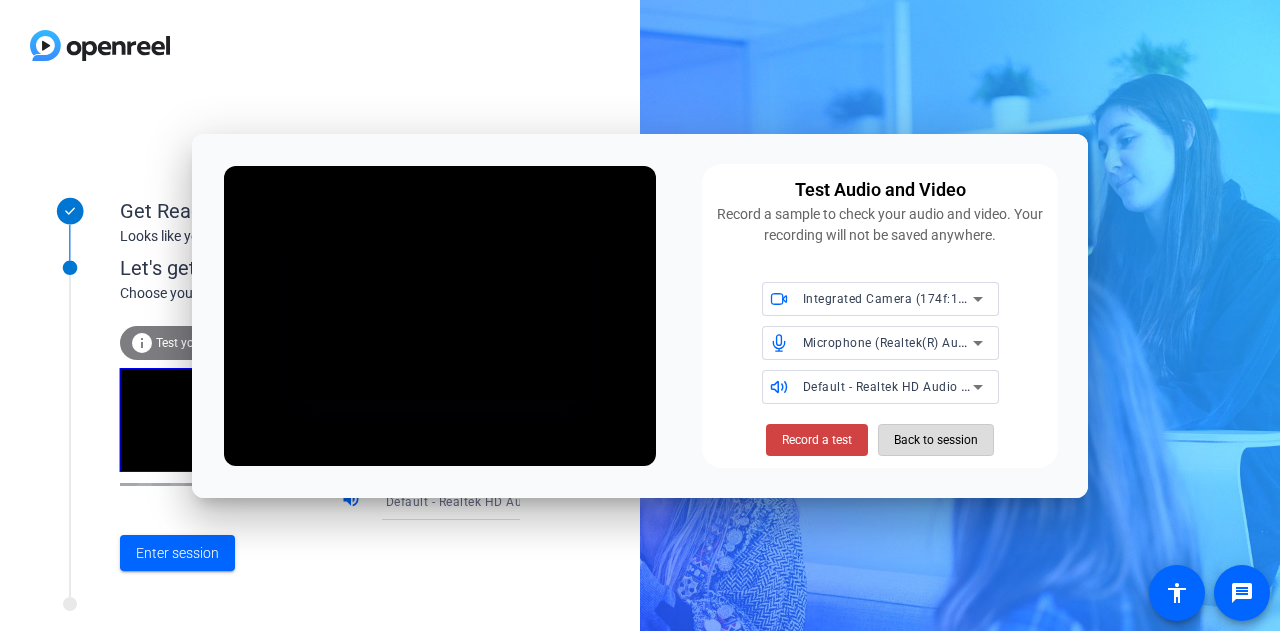 click on "Back to session" at bounding box center [936, 440] 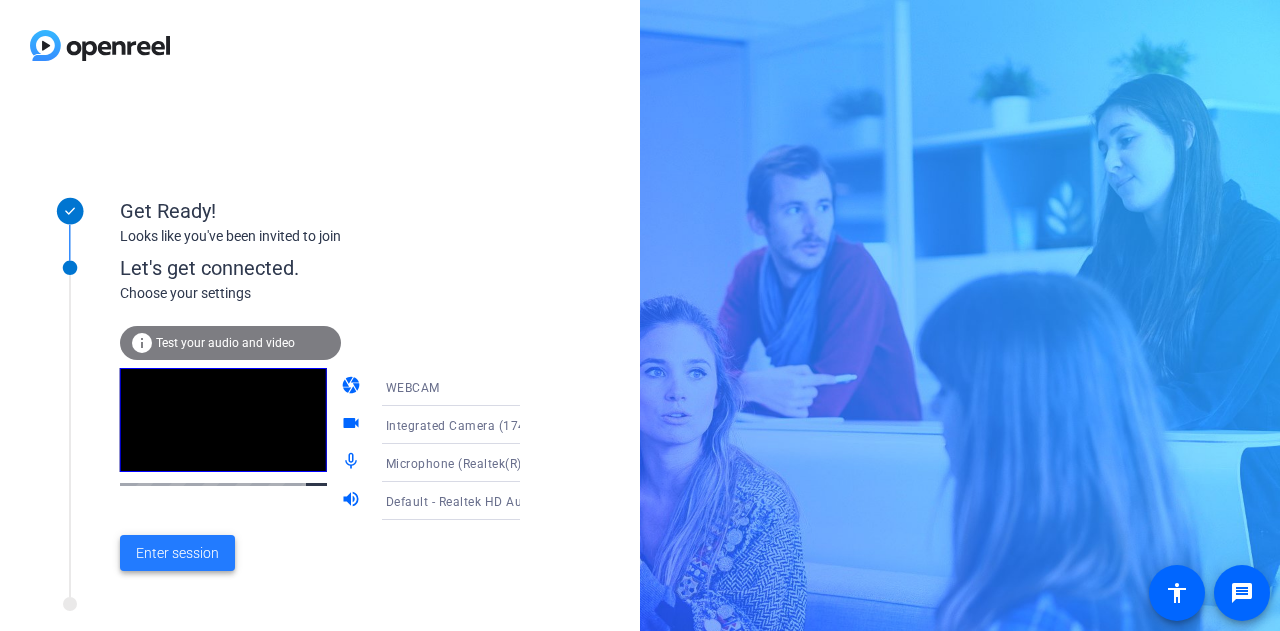 click on "Enter session" 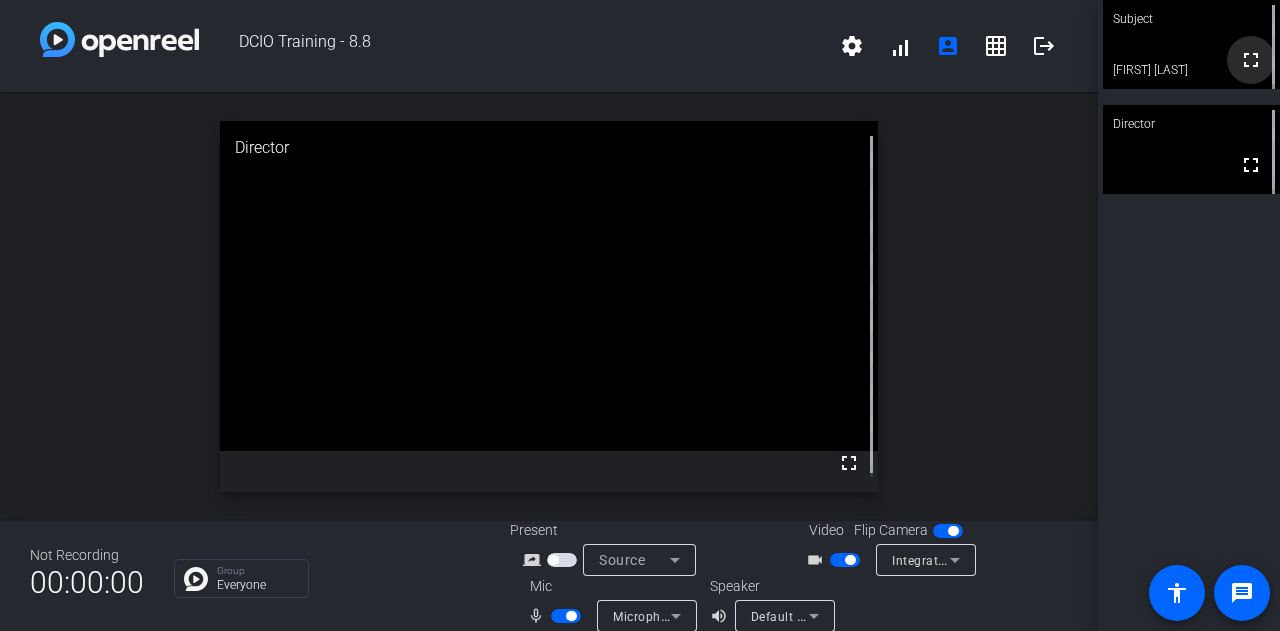 click on "fullscreen" at bounding box center [1251, 60] 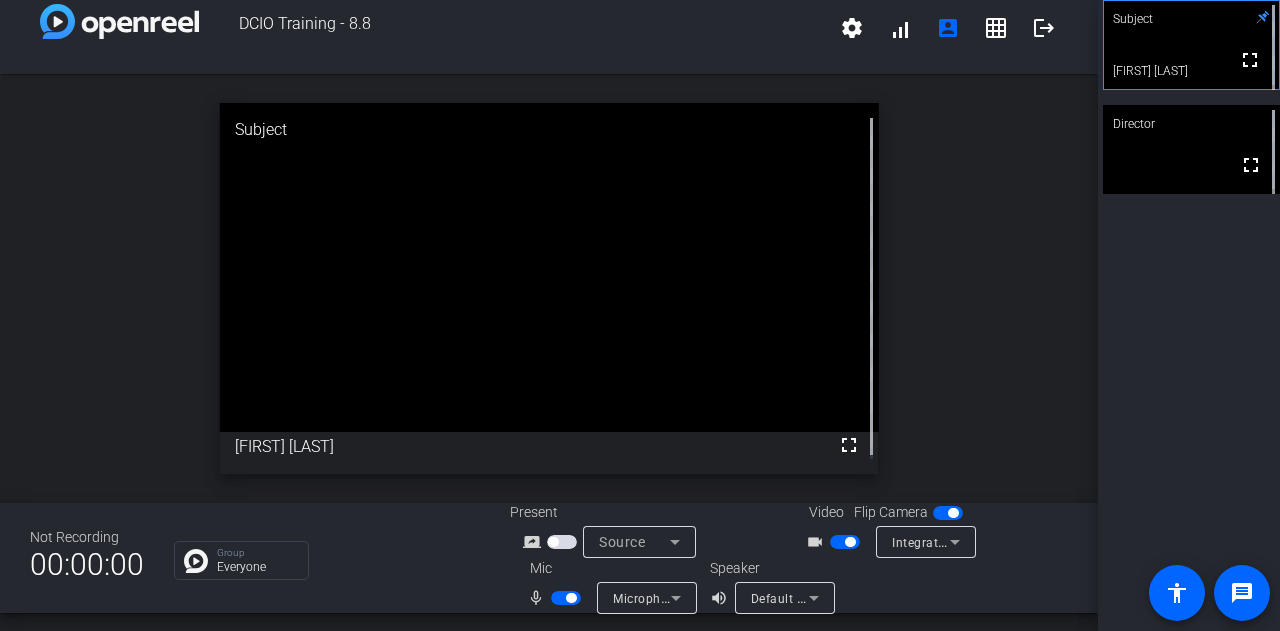 scroll, scrollTop: 23, scrollLeft: 0, axis: vertical 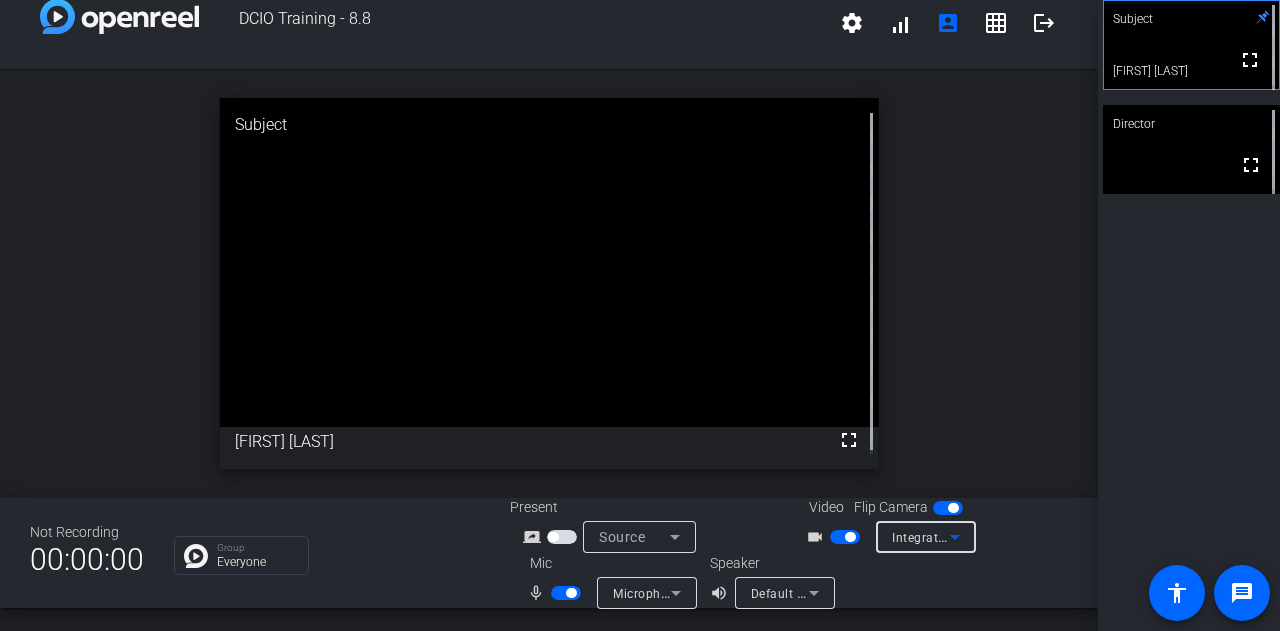 click 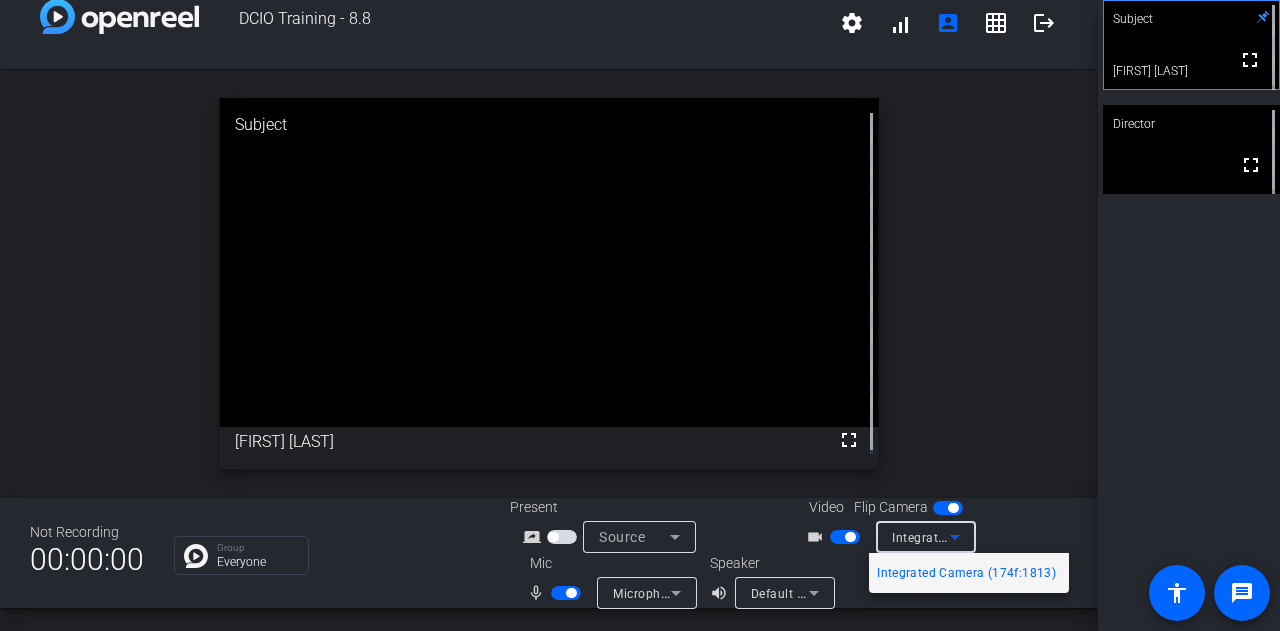 click at bounding box center [640, 315] 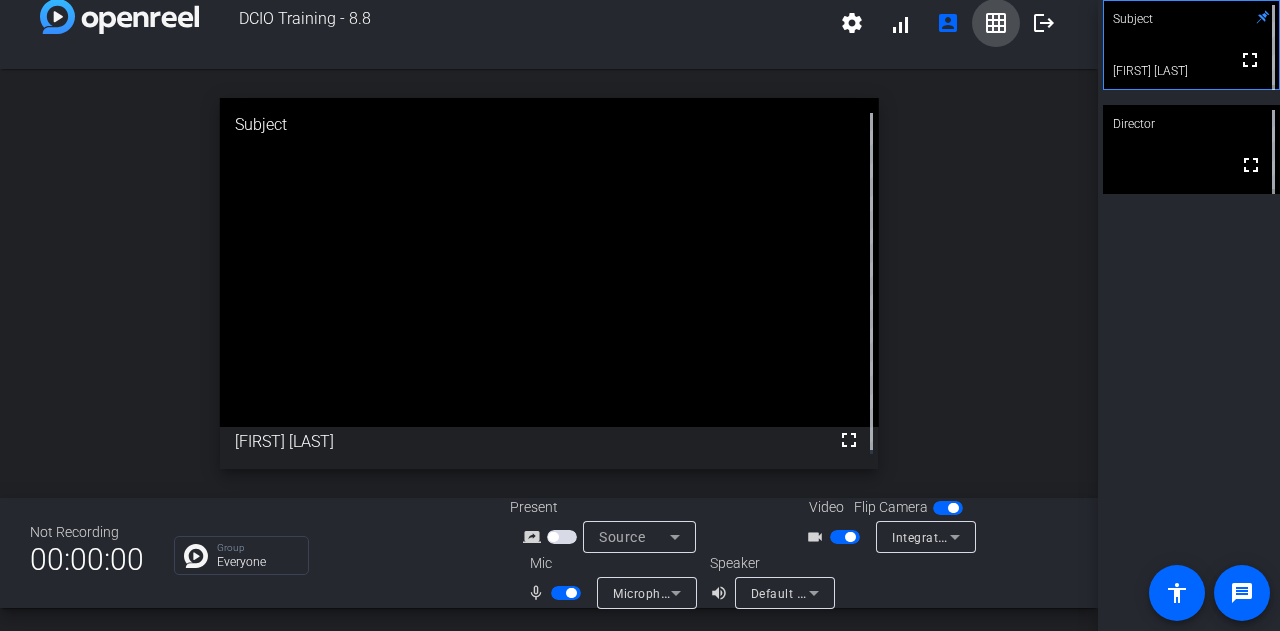 click on "grid_on" 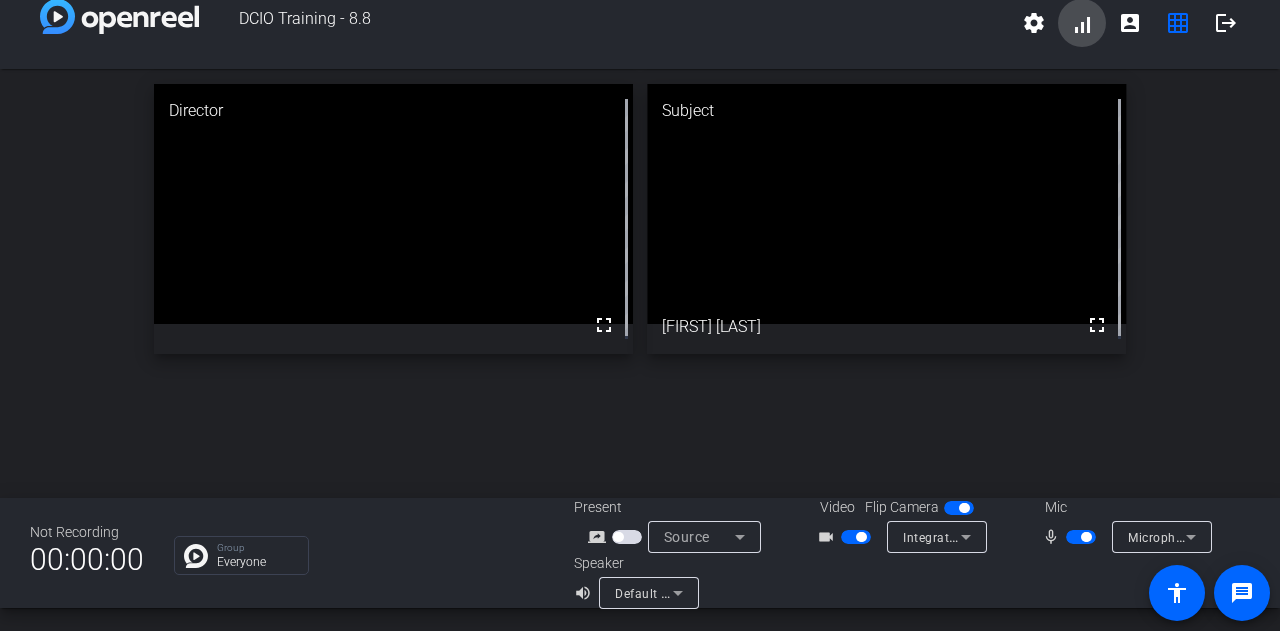 click 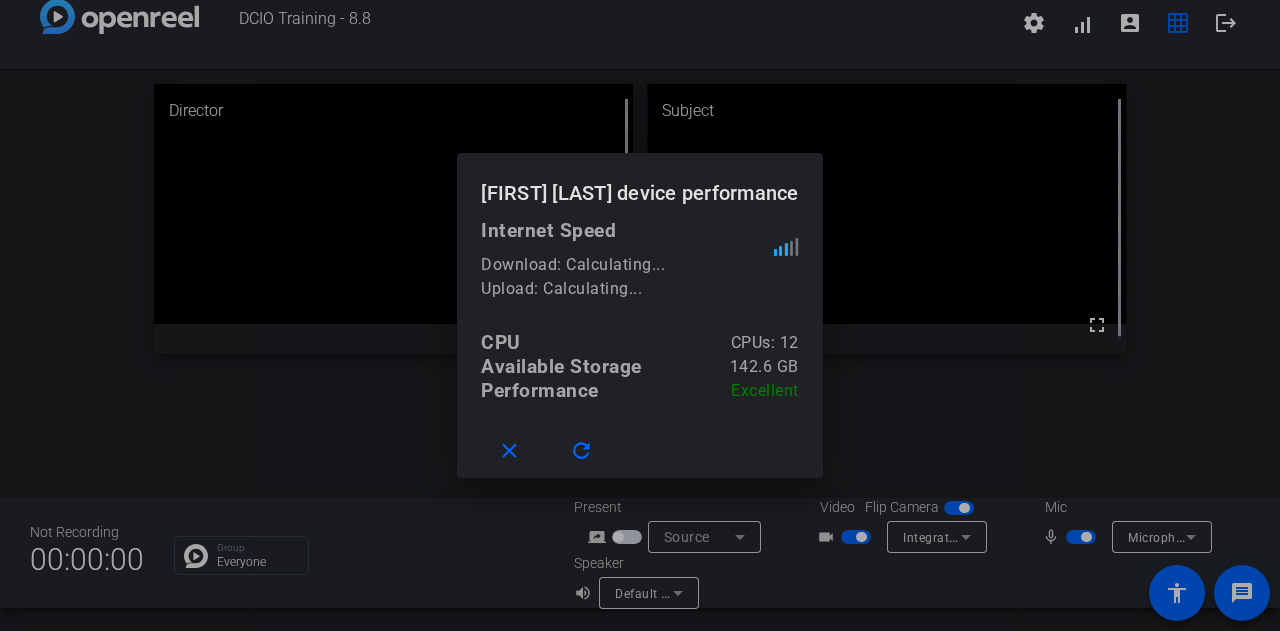 click at bounding box center [640, 315] 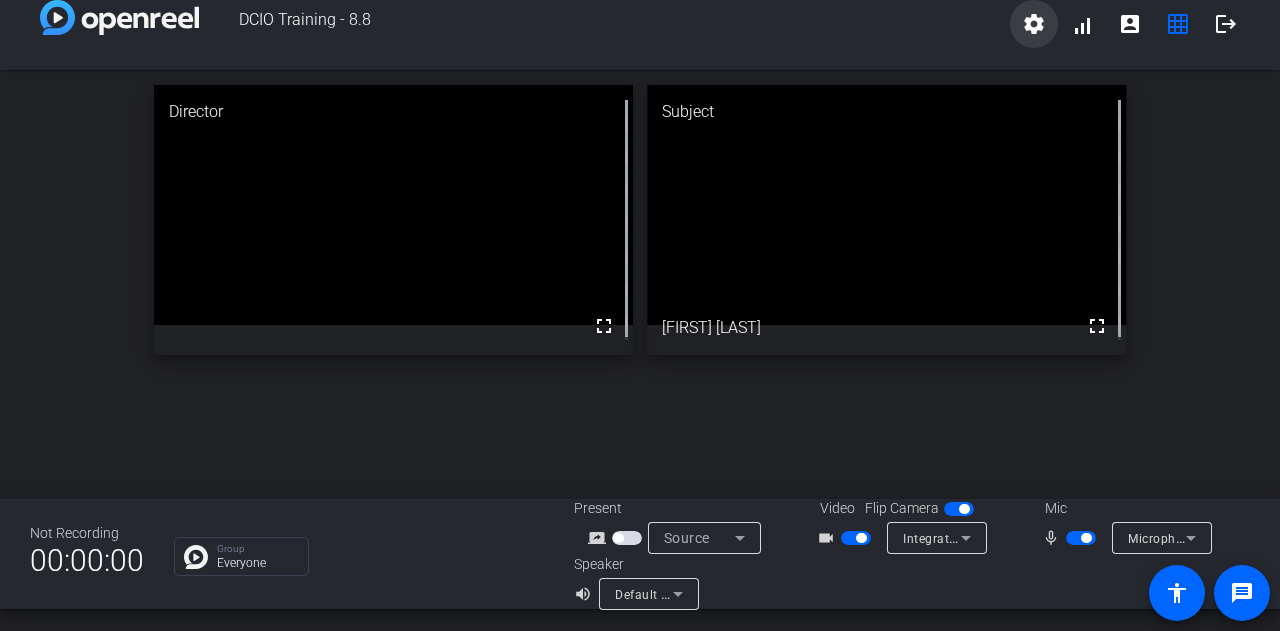 click on "settings" 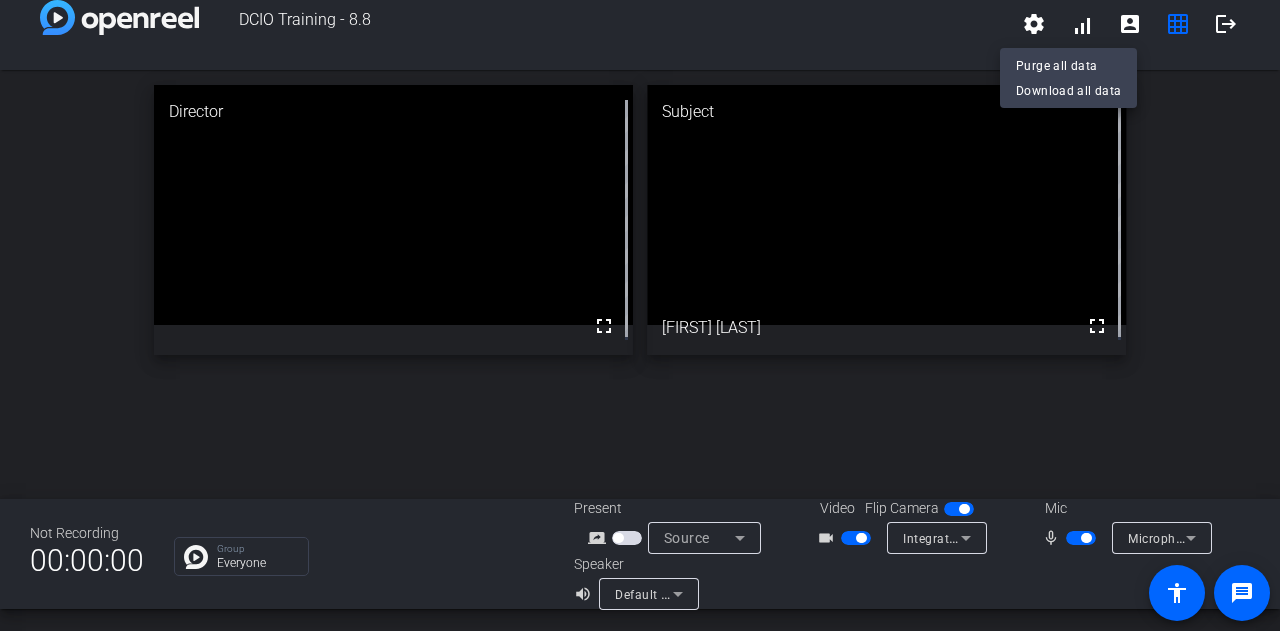 click at bounding box center [640, 315] 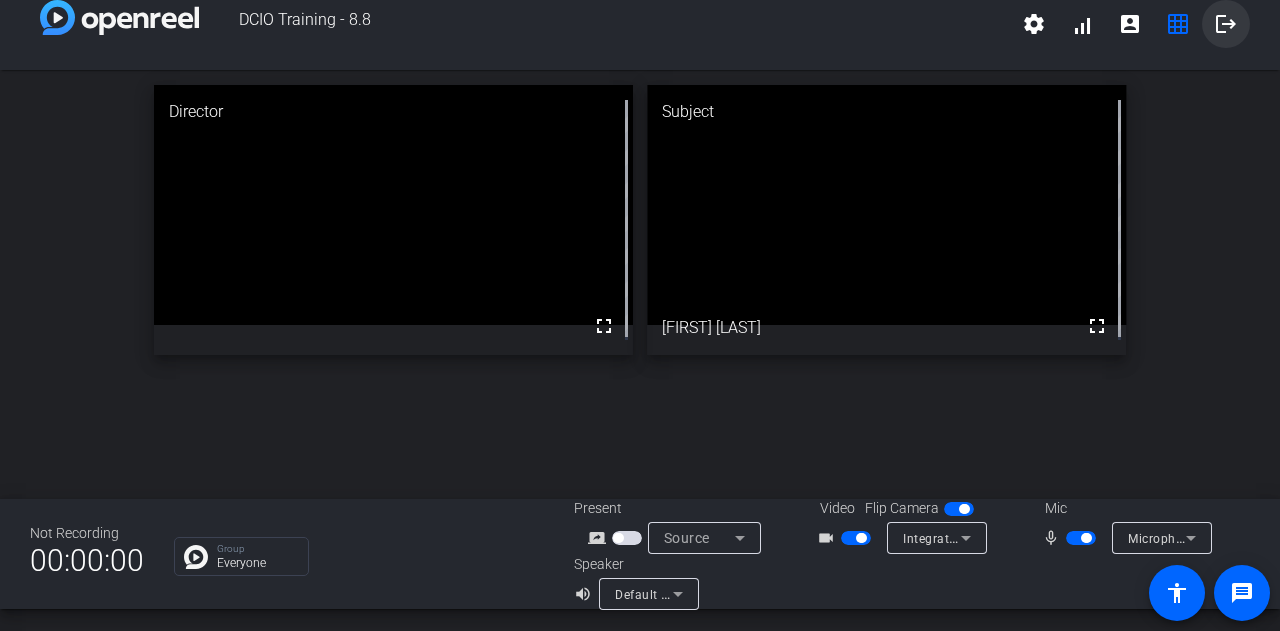 click on "logout" 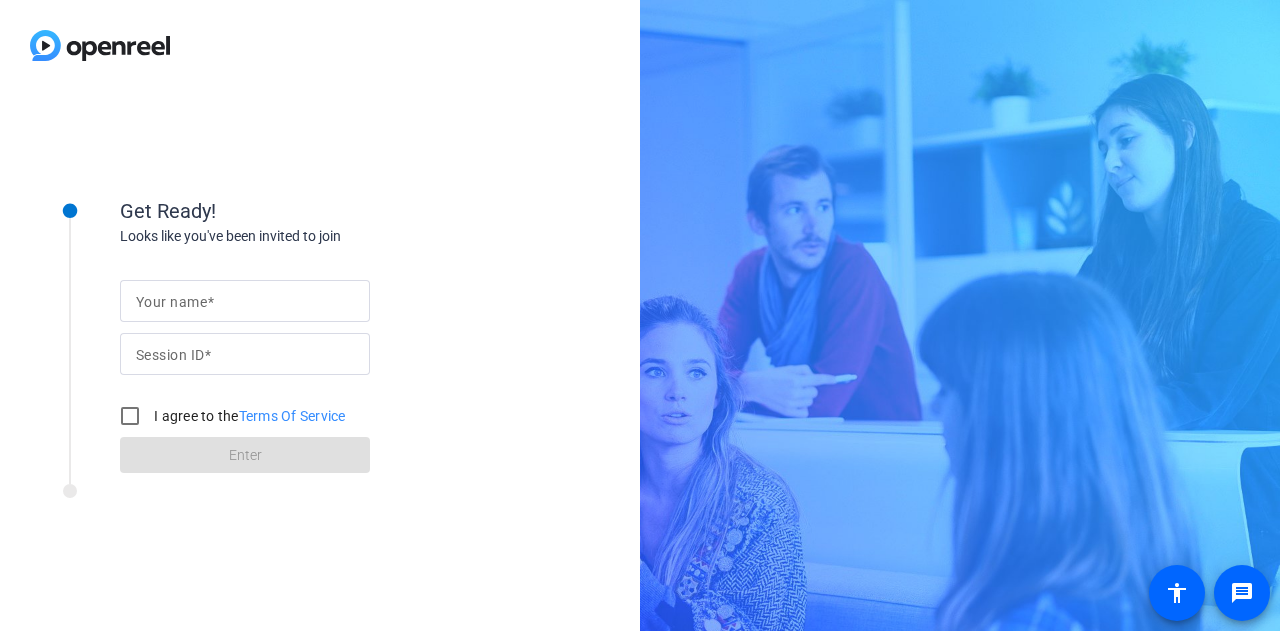 click 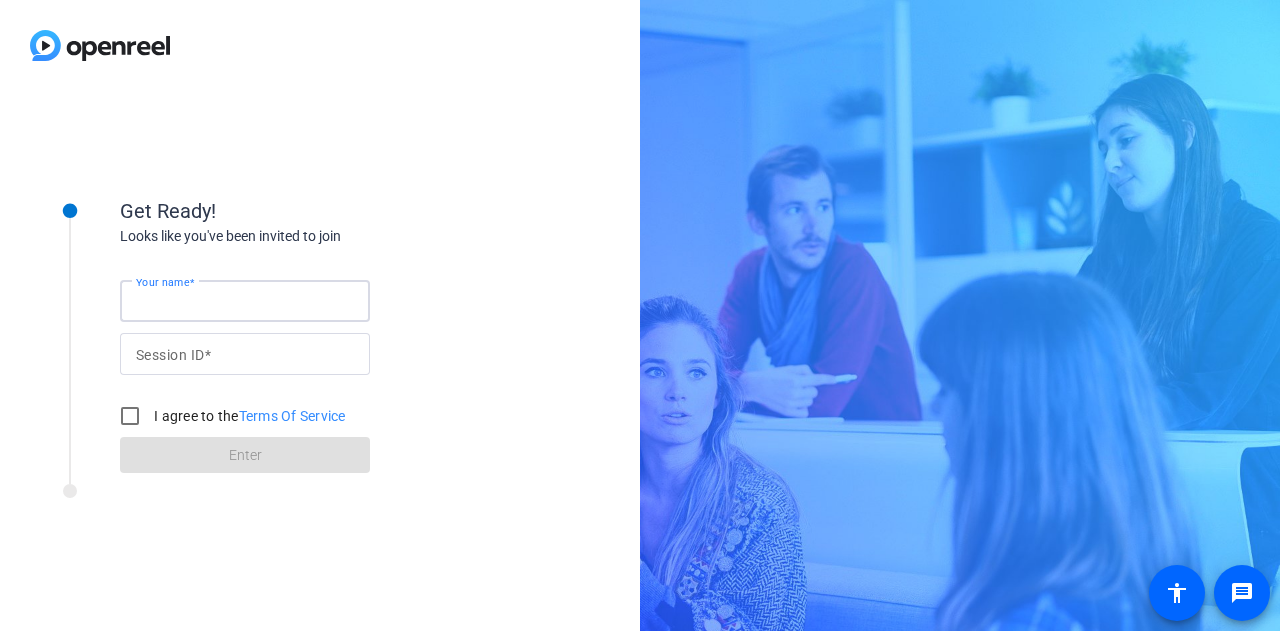 click on "Your name" at bounding box center (245, 301) 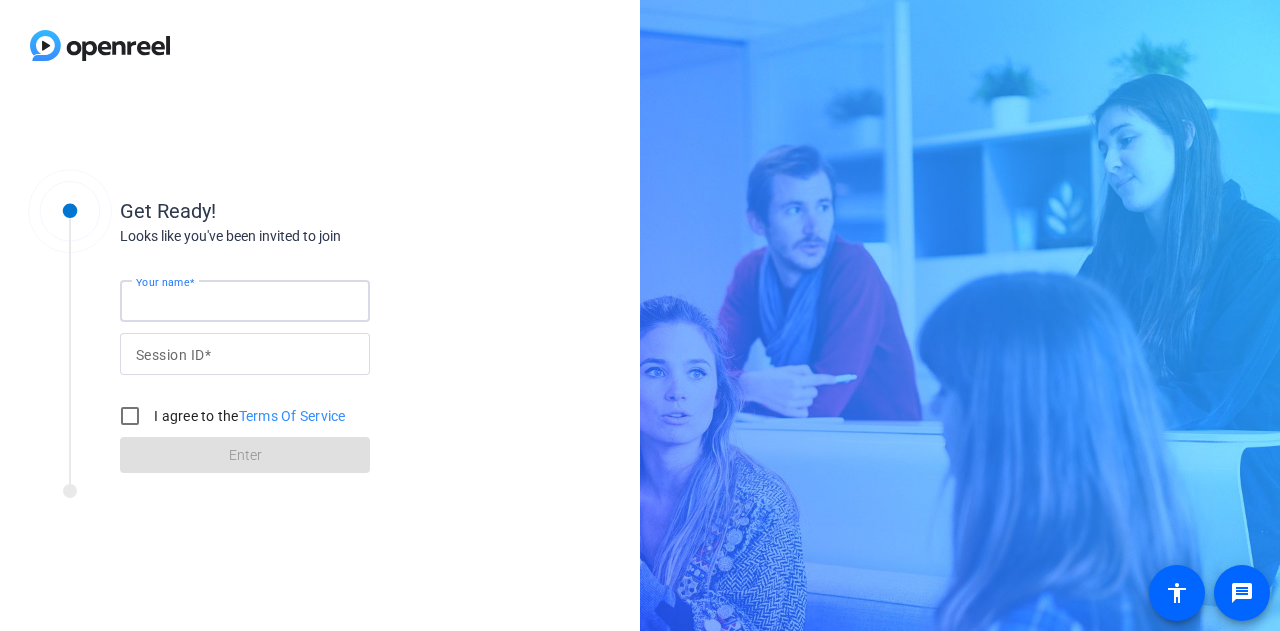 type on "Brendan J Conway" 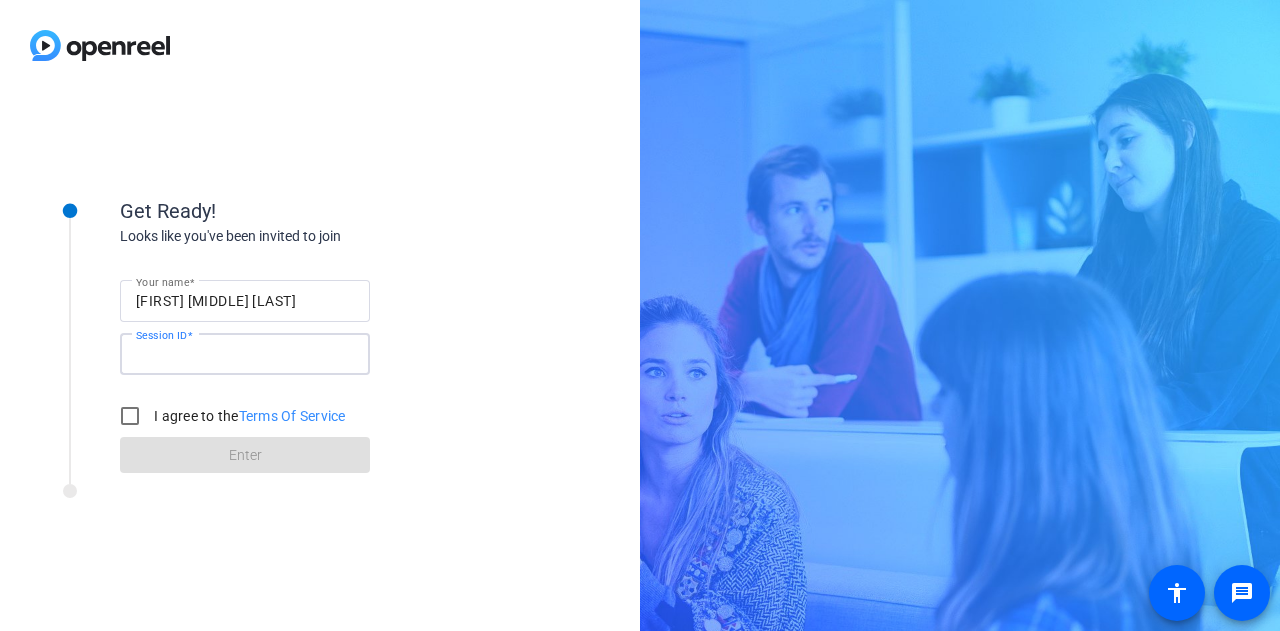 click on "Session ID" at bounding box center [245, 354] 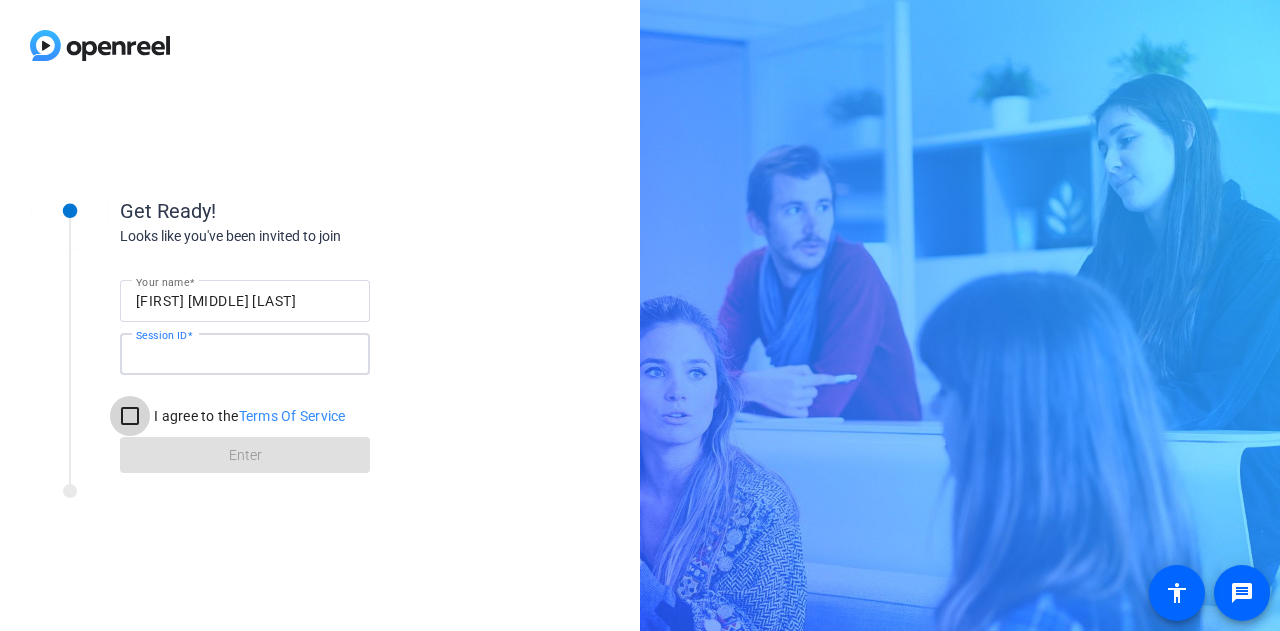 click on "I agree to the  Terms Of Service" at bounding box center [130, 416] 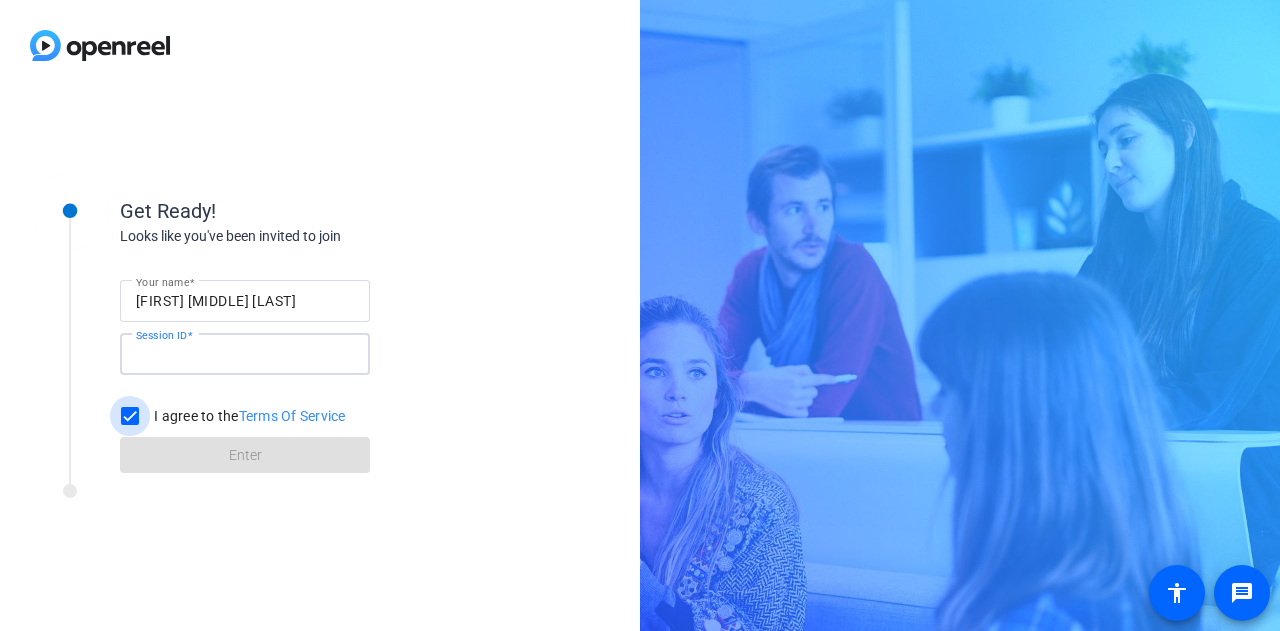 checkbox on "true" 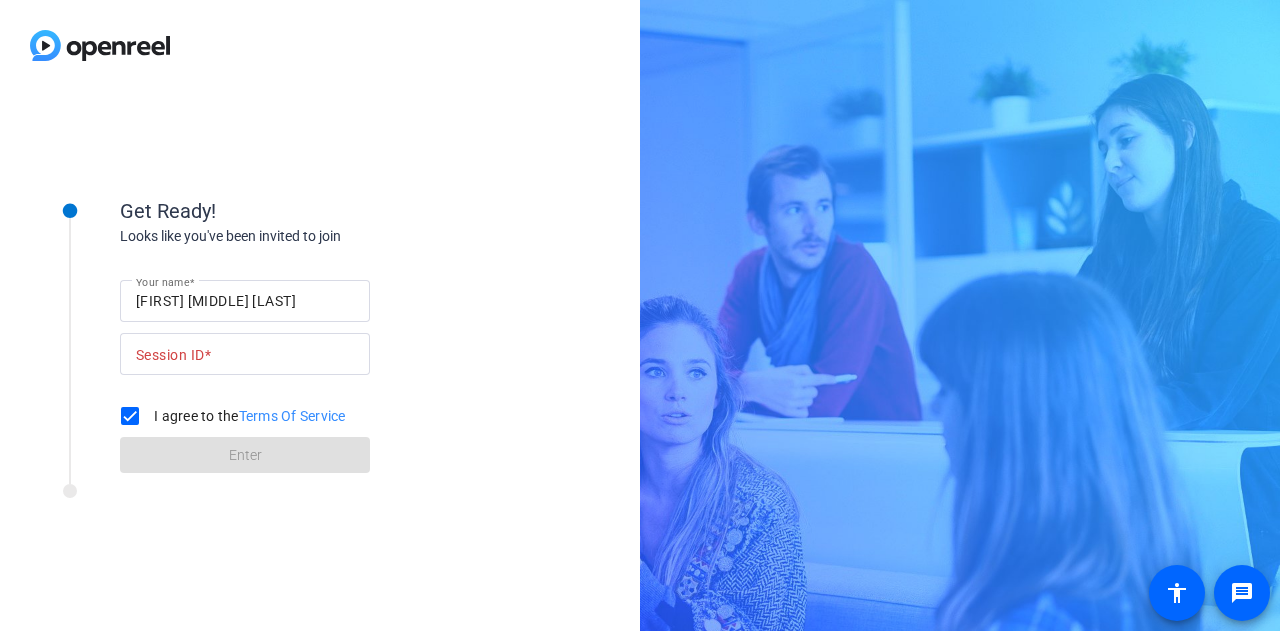 click on "Your name Brendan J Conway Session ID I agree to the  Terms Of Service Enter" 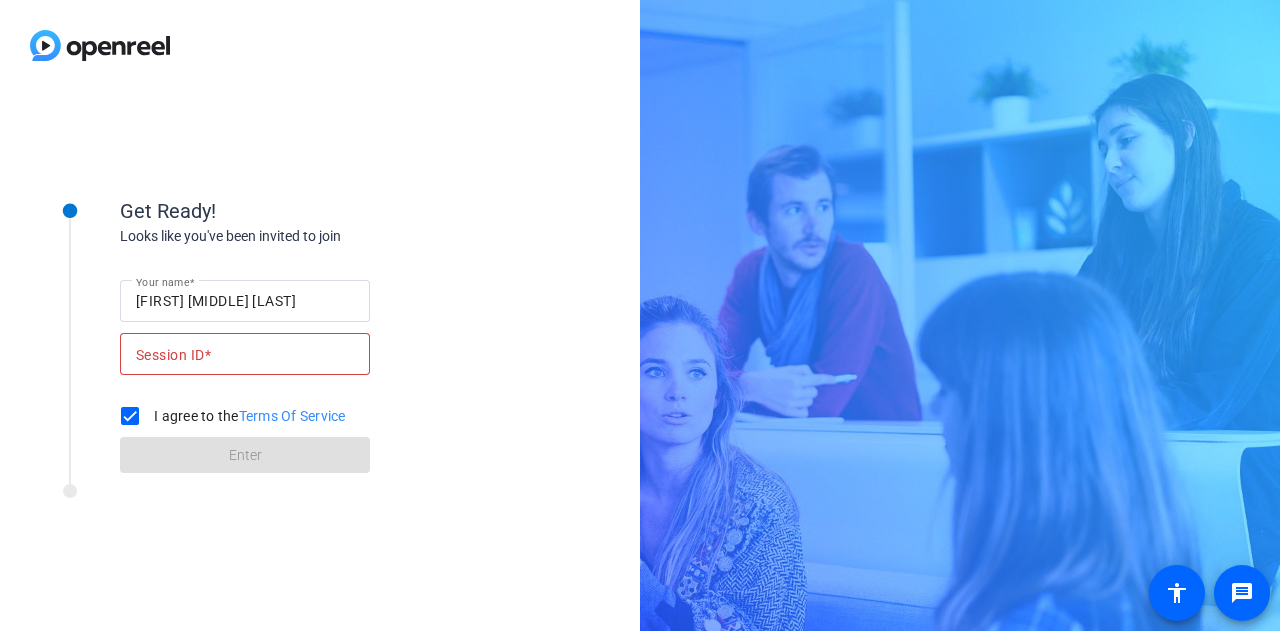 click on "Session ID" at bounding box center [170, 355] 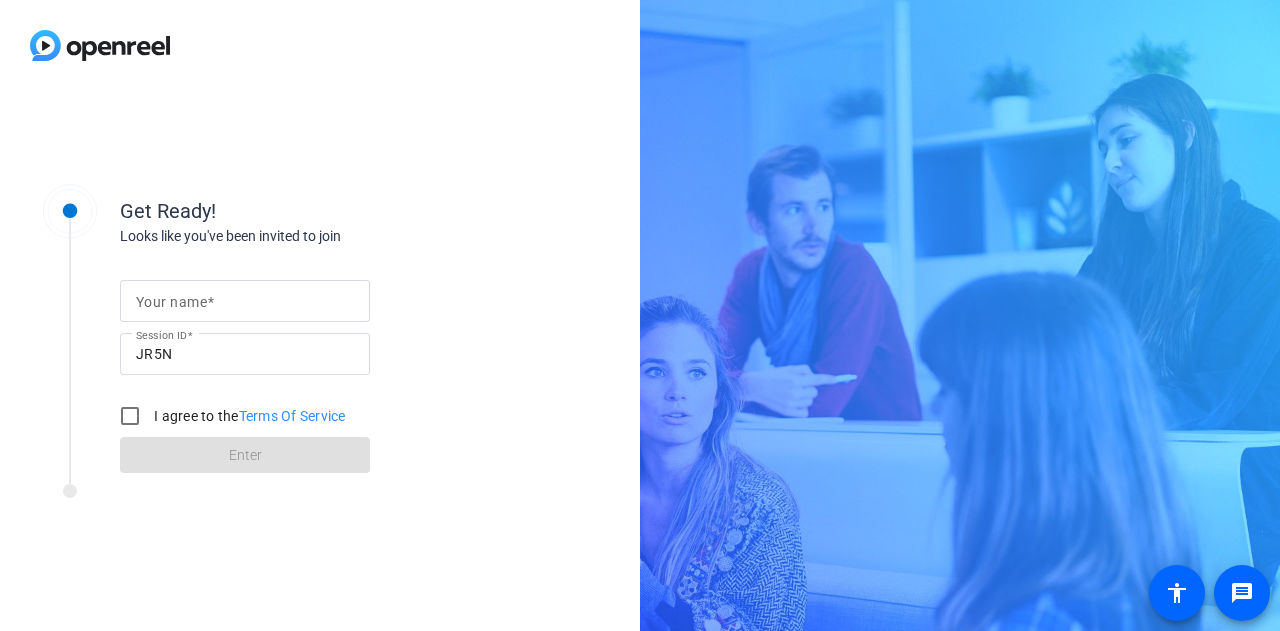 scroll, scrollTop: 0, scrollLeft: 0, axis: both 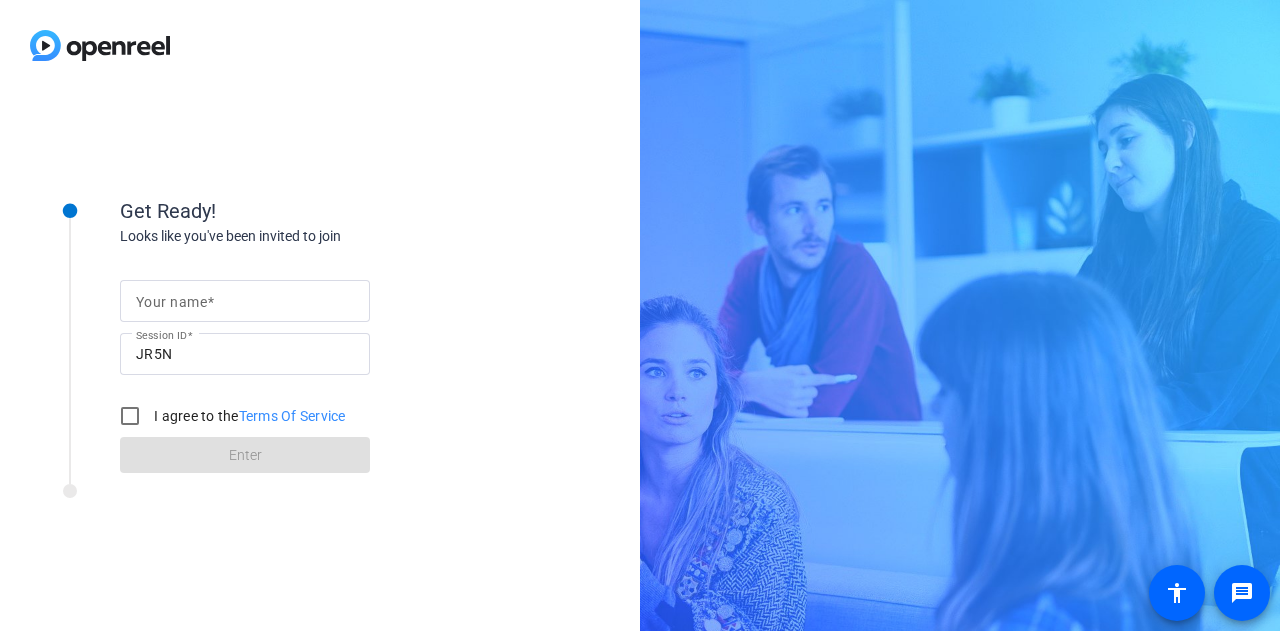 click on "Your name" at bounding box center [245, 301] 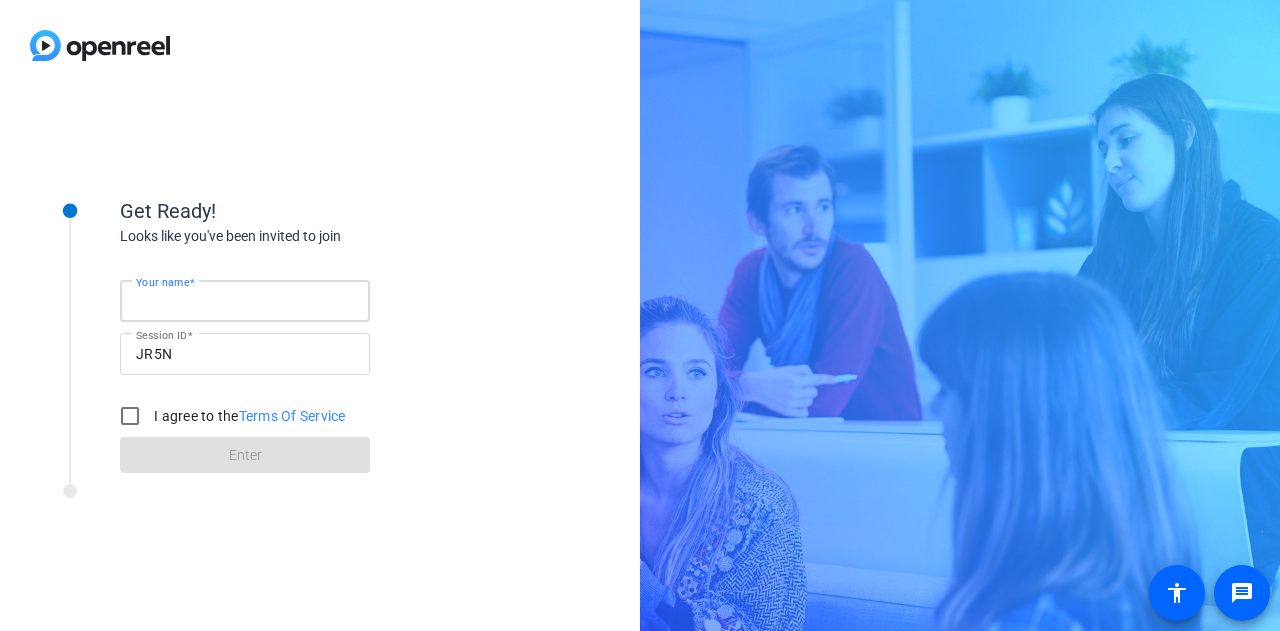 type on "[NAME] [LAST]" 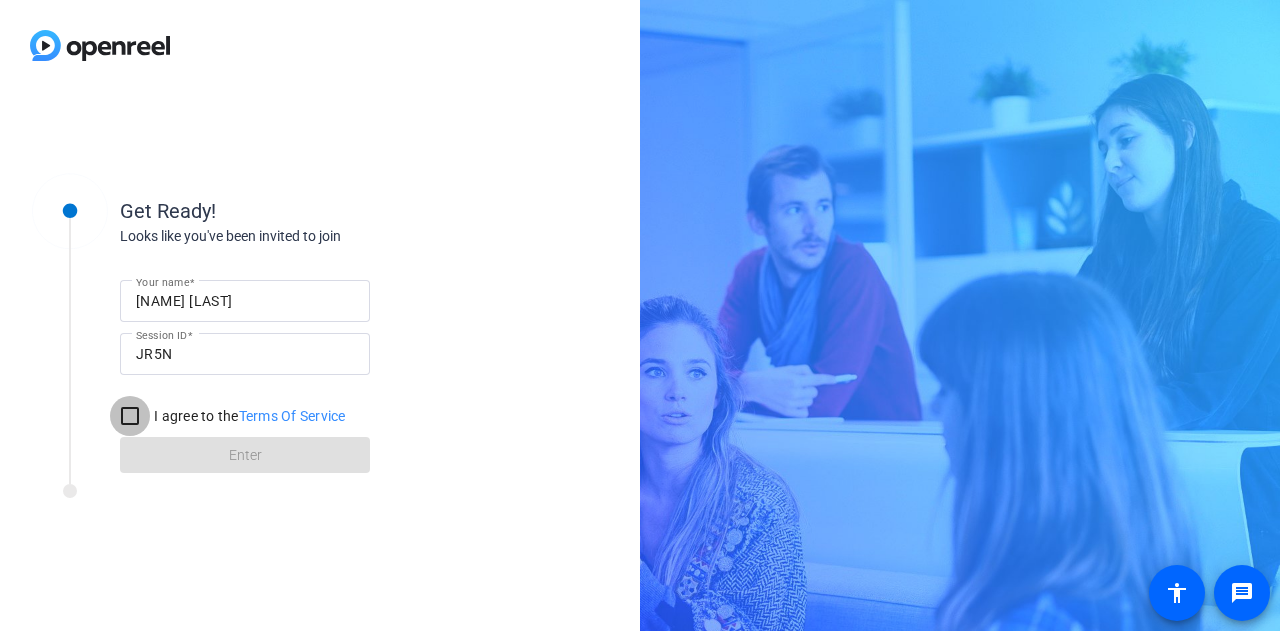 click on "I agree to the  Terms Of Service" at bounding box center [130, 416] 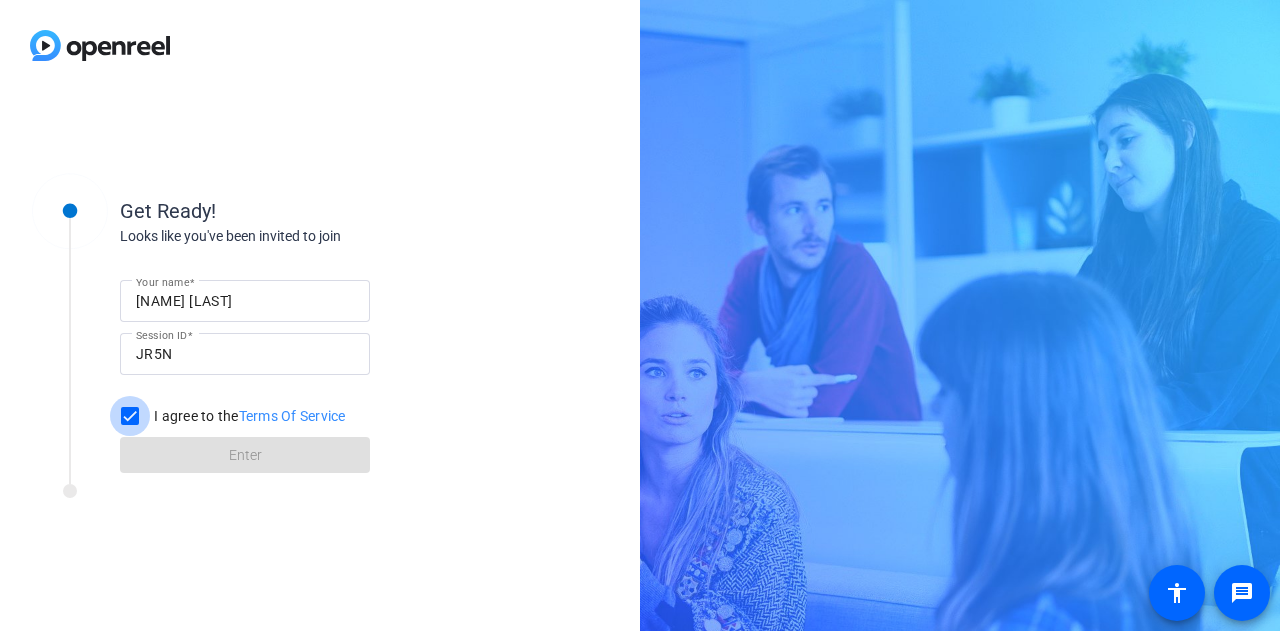 checkbox on "true" 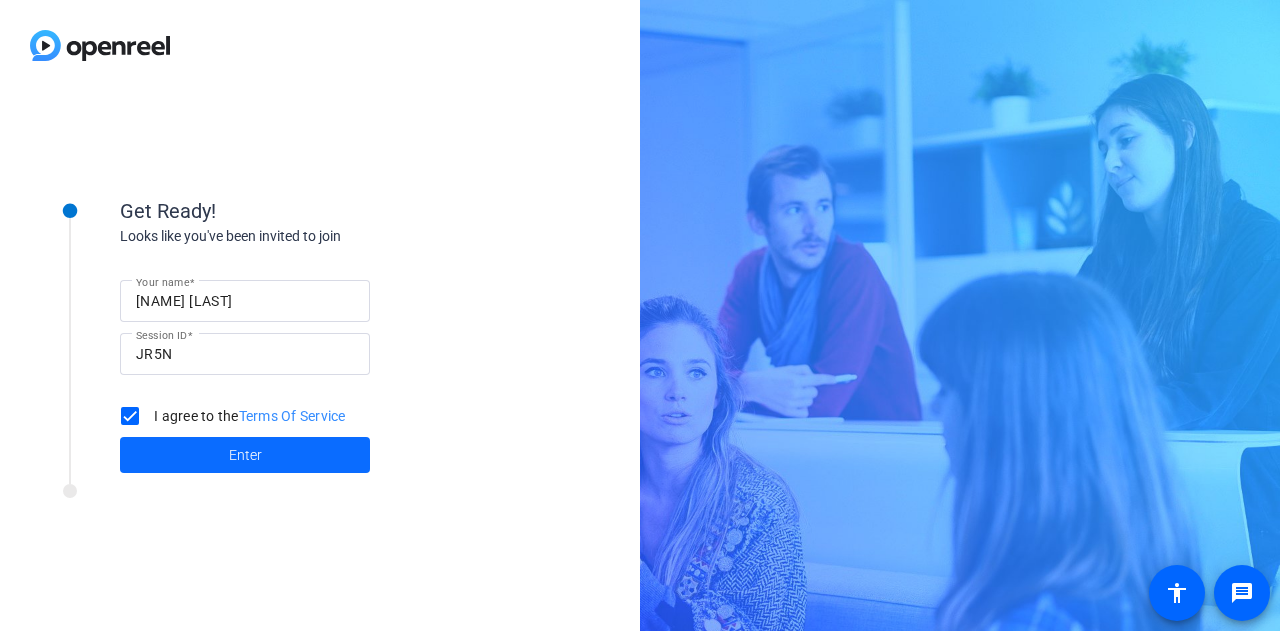 click on "Enter" 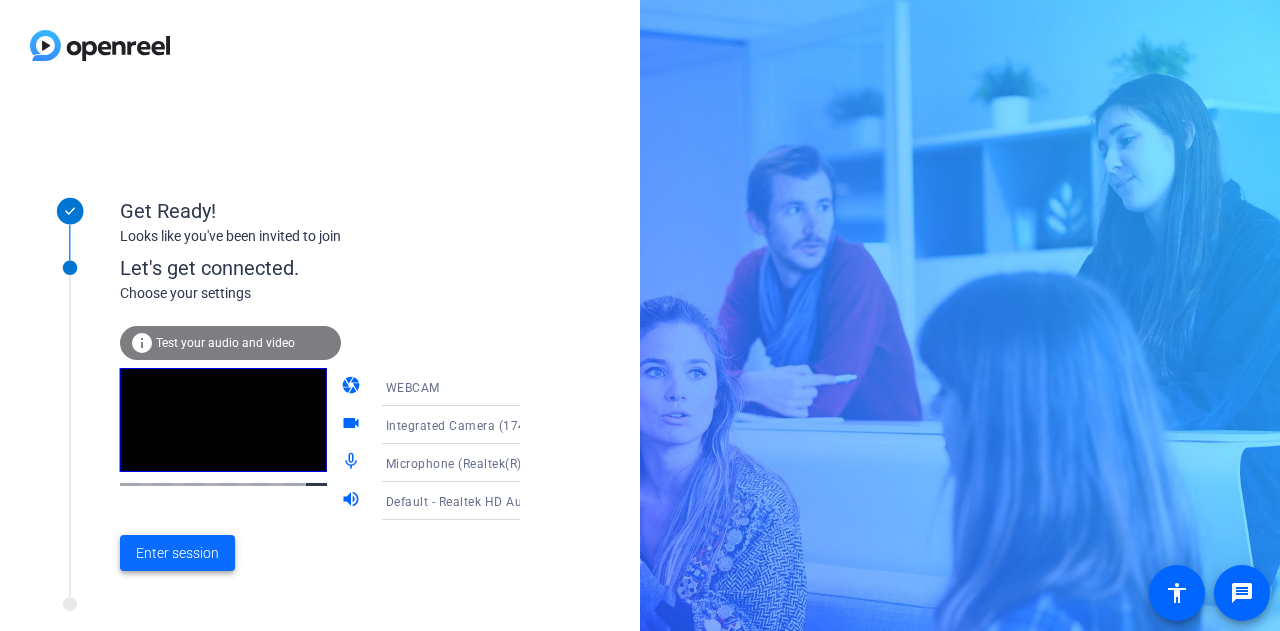 click on "Enter session" 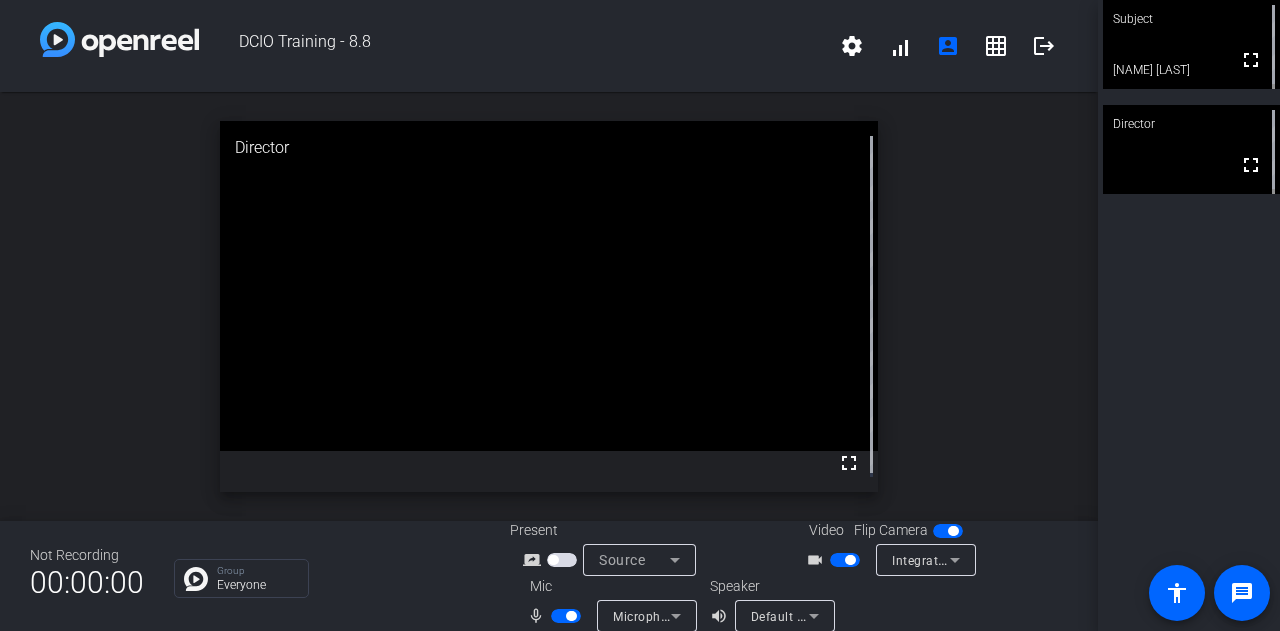 drag, startPoint x: 1240, startPoint y: 592, endPoint x: 904, endPoint y: 623, distance: 337.42703 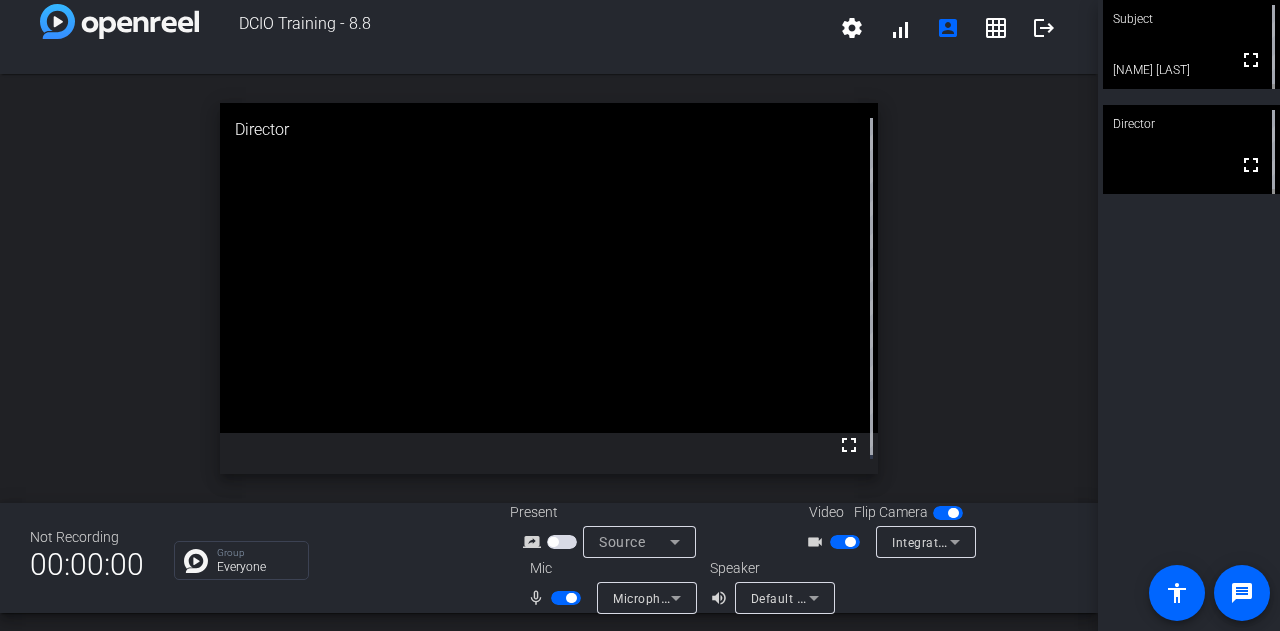 scroll, scrollTop: 23, scrollLeft: 0, axis: vertical 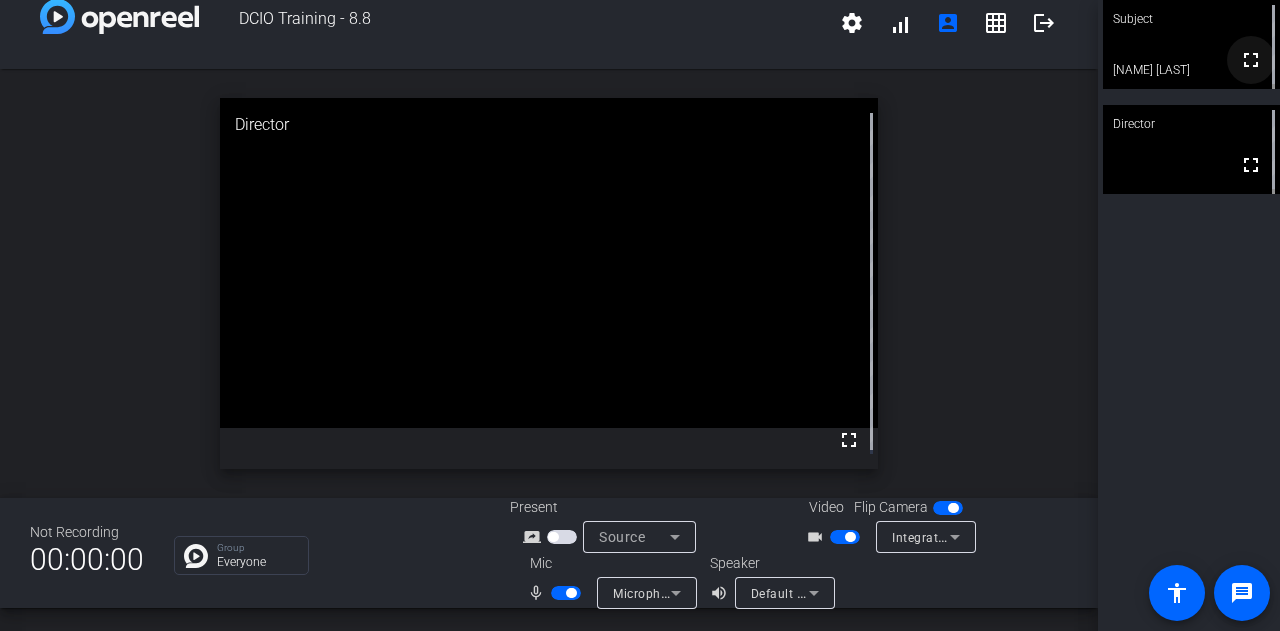 click on "fullscreen" at bounding box center (1251, 60) 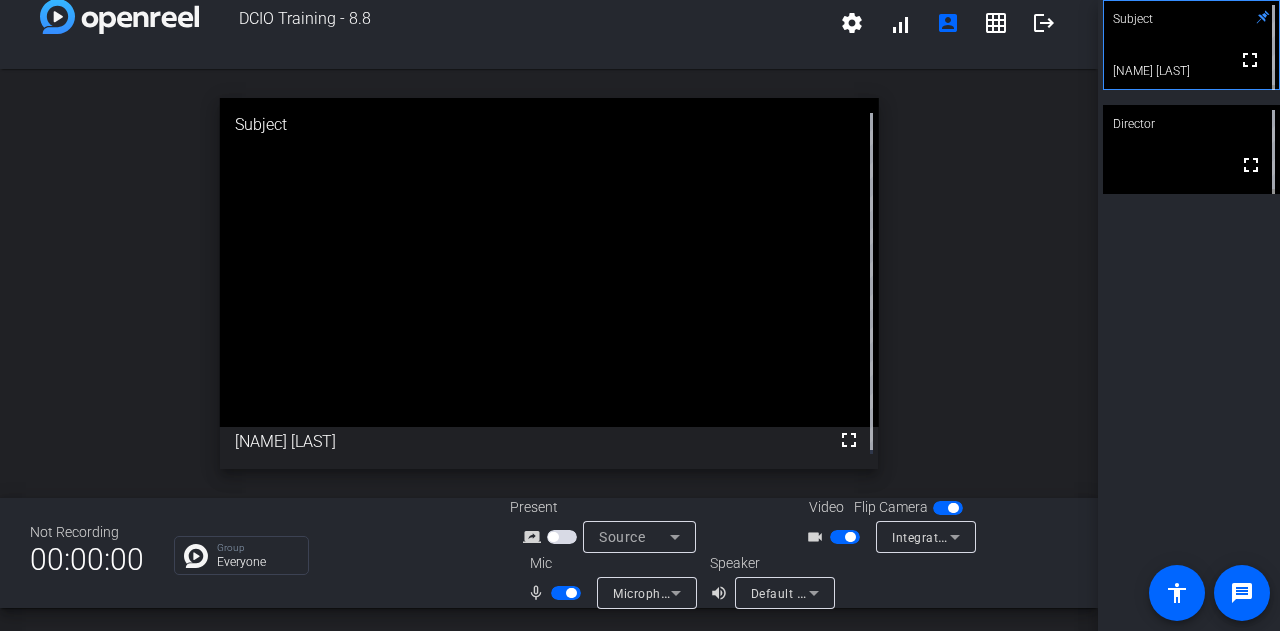 click 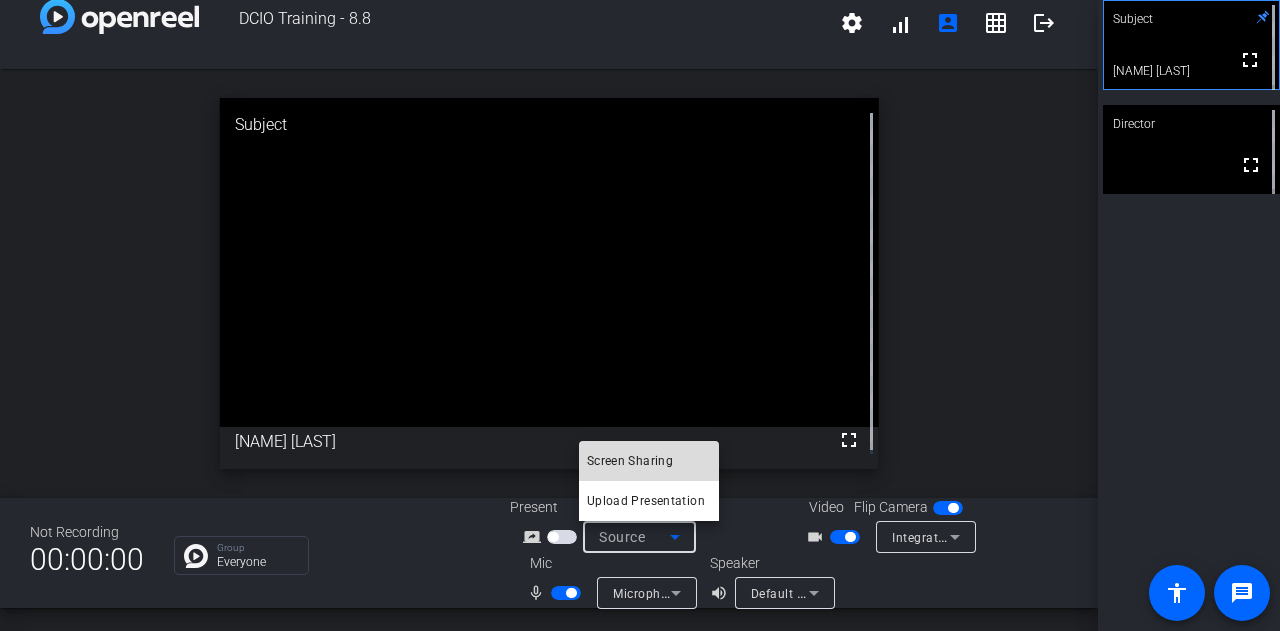 click on "Screen Sharing" at bounding box center (630, 461) 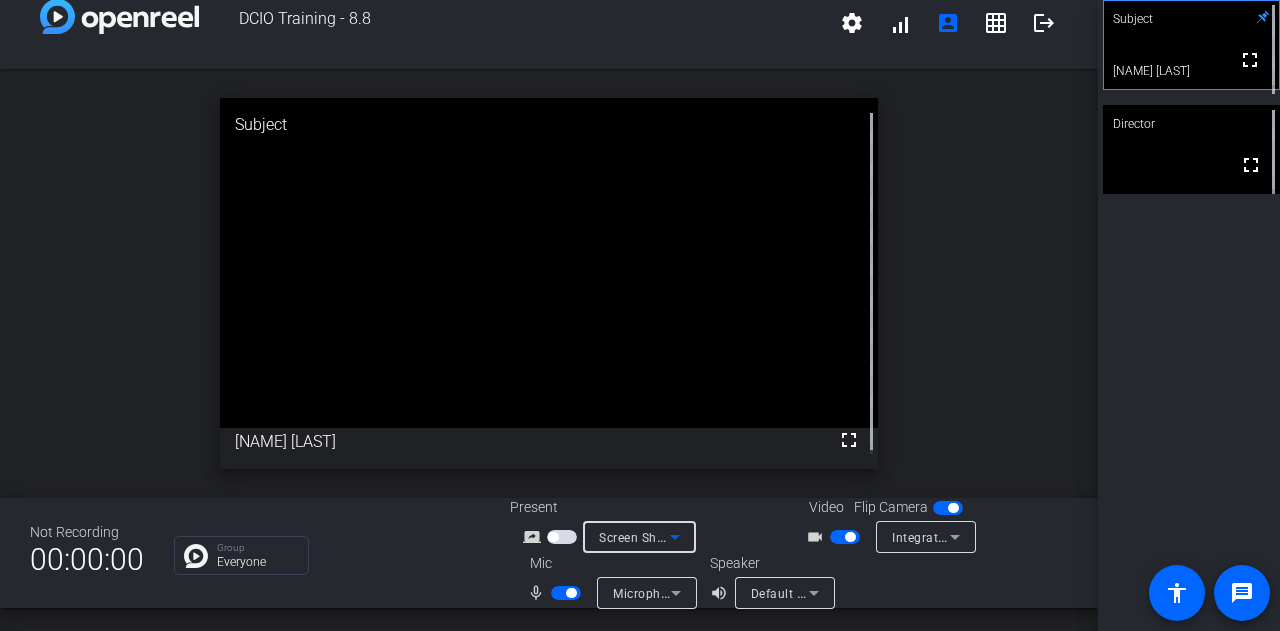 click 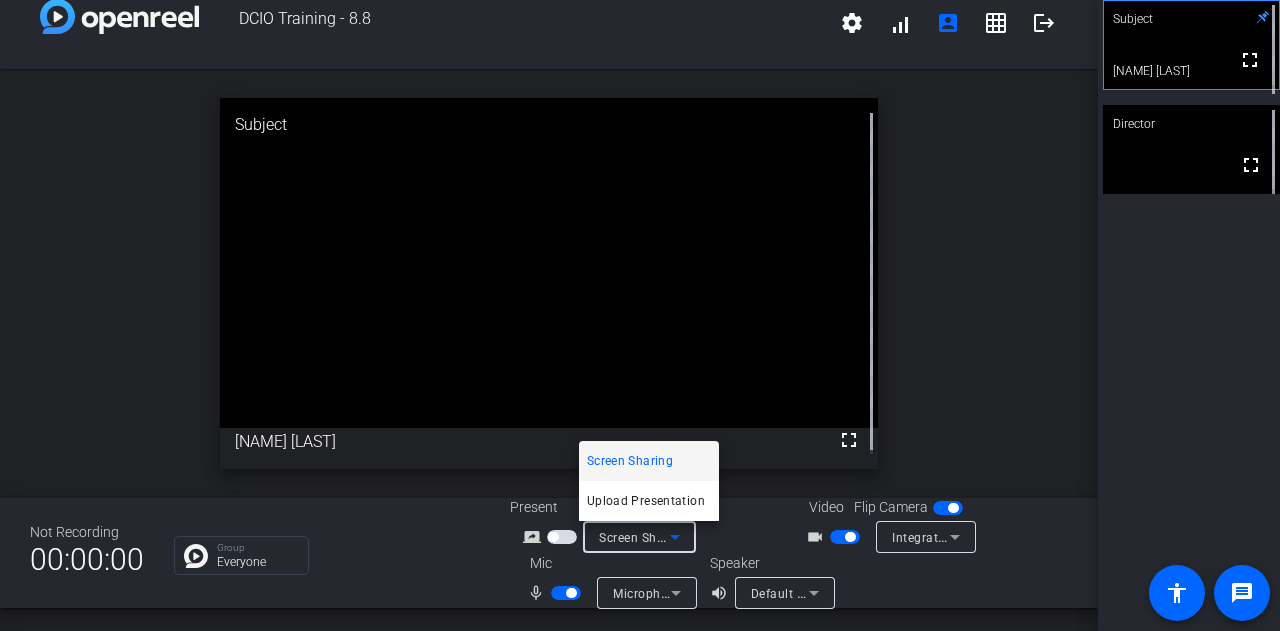 click at bounding box center [640, 315] 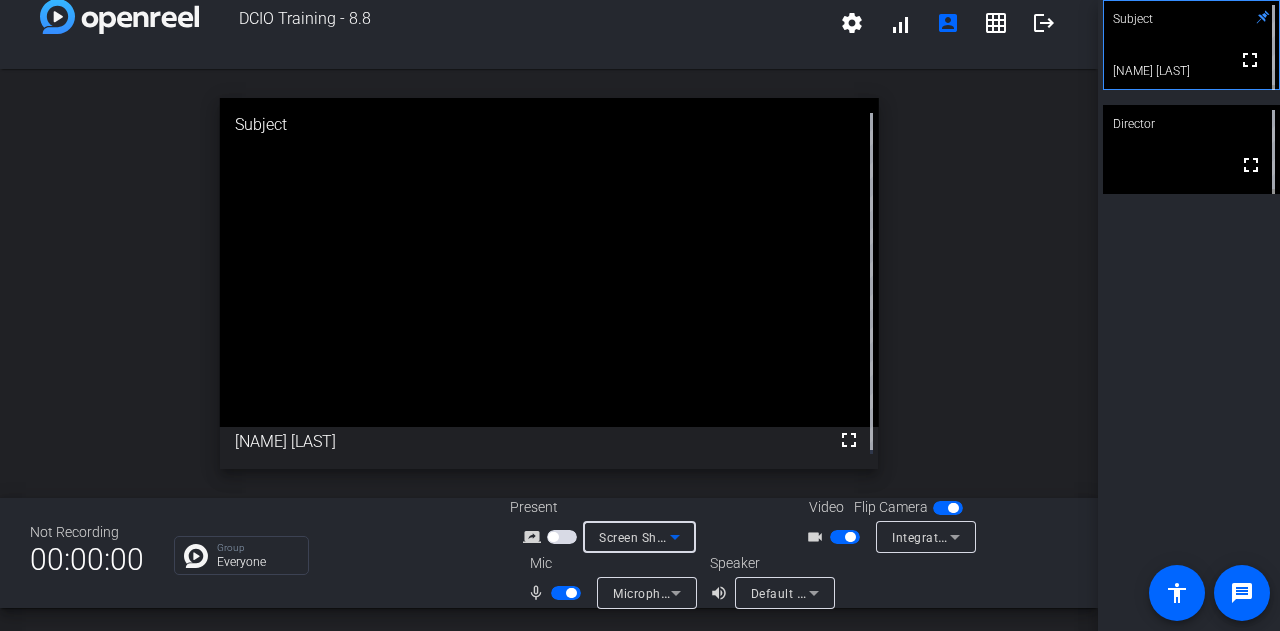 click 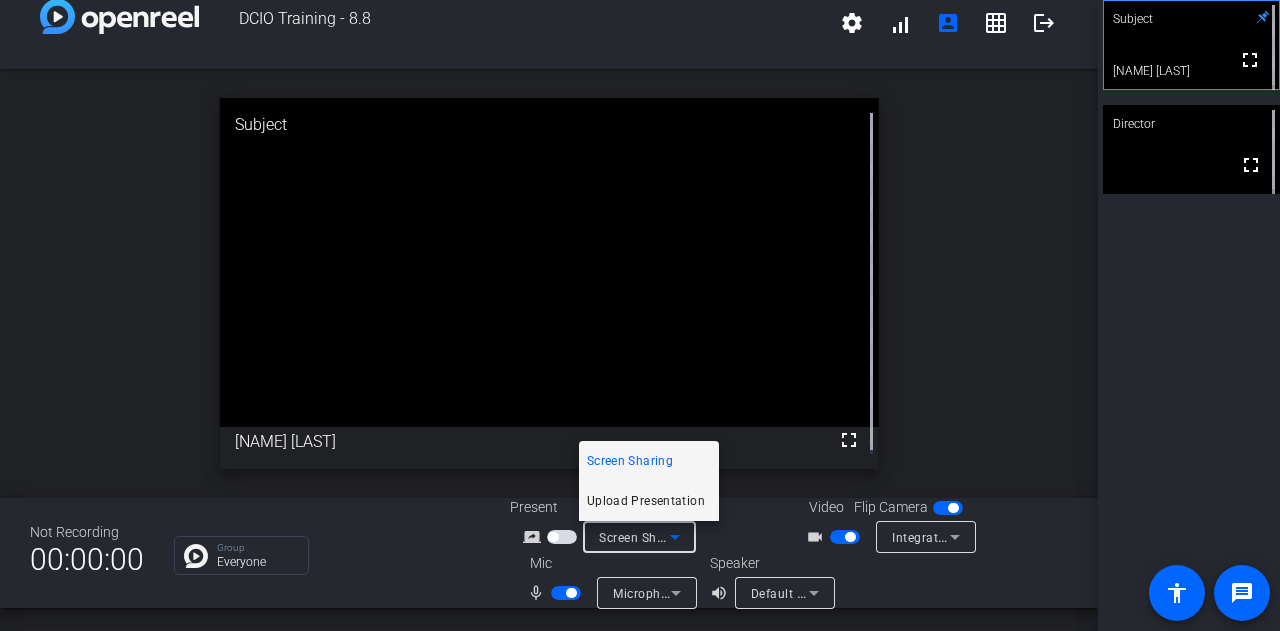 click on "Upload Presentation" at bounding box center (646, 501) 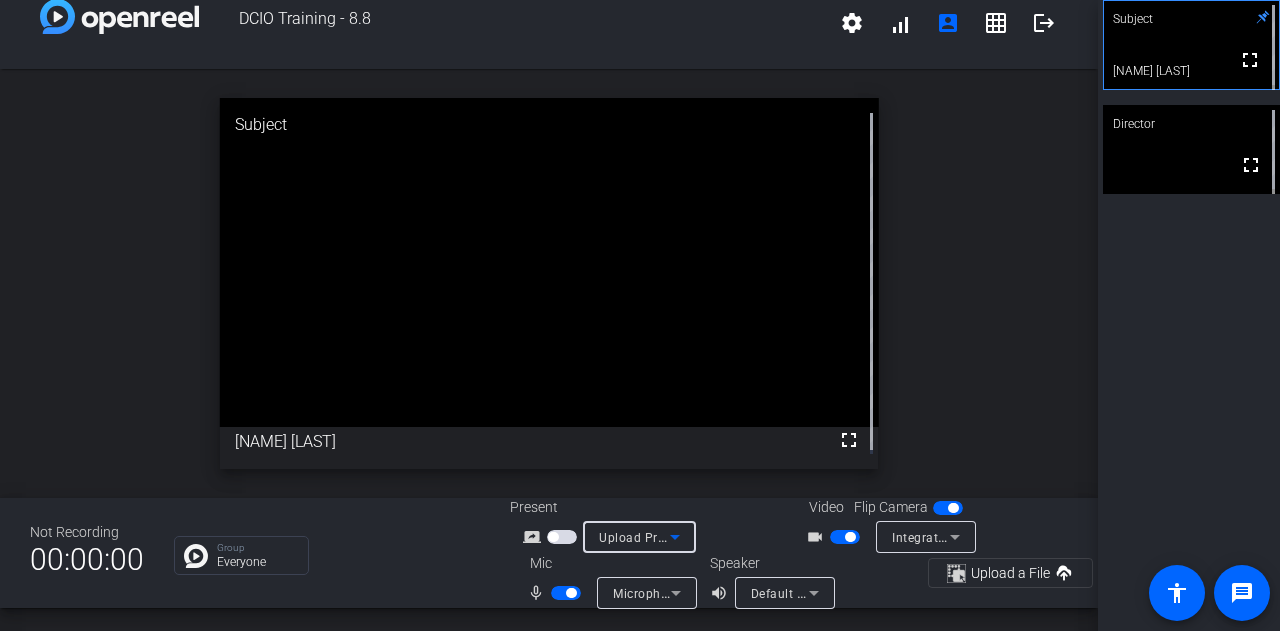 click 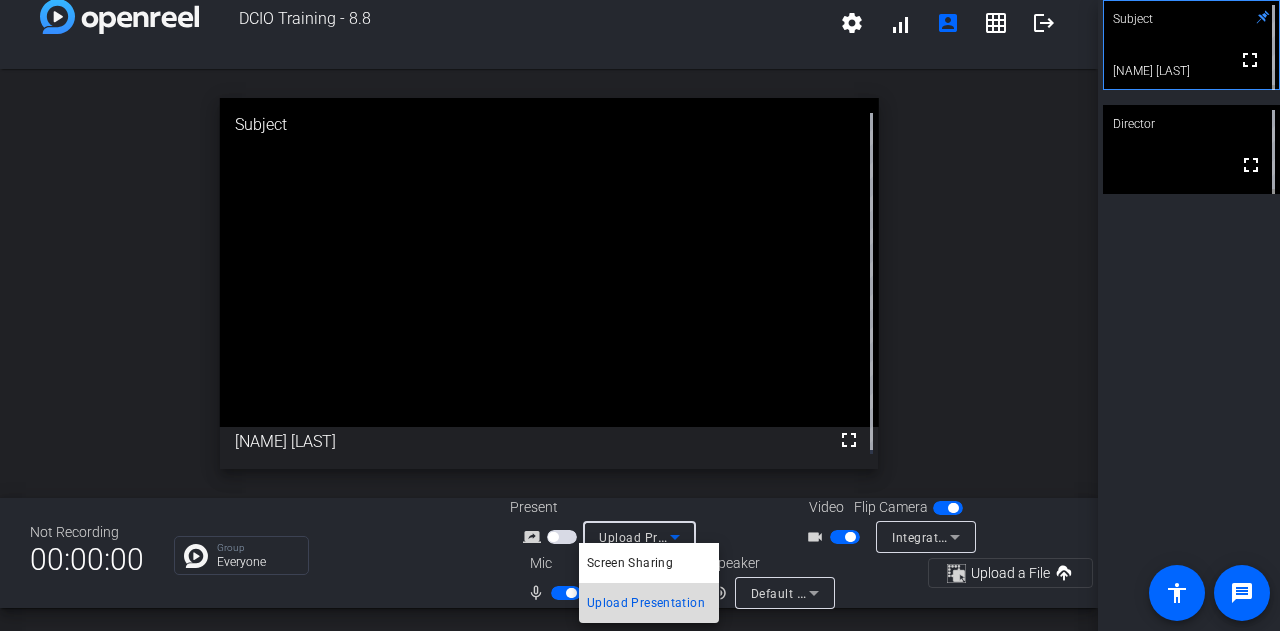 click on "Upload Presentation" at bounding box center [646, 603] 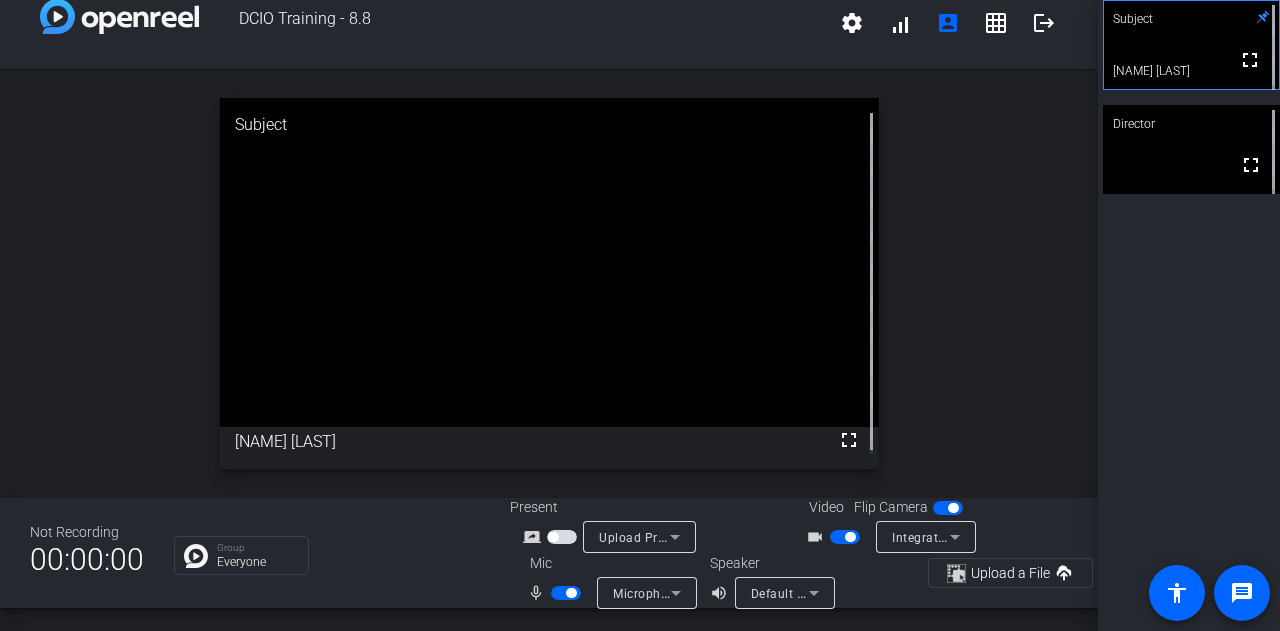 click on "screen_share_outline" at bounding box center (535, 537) 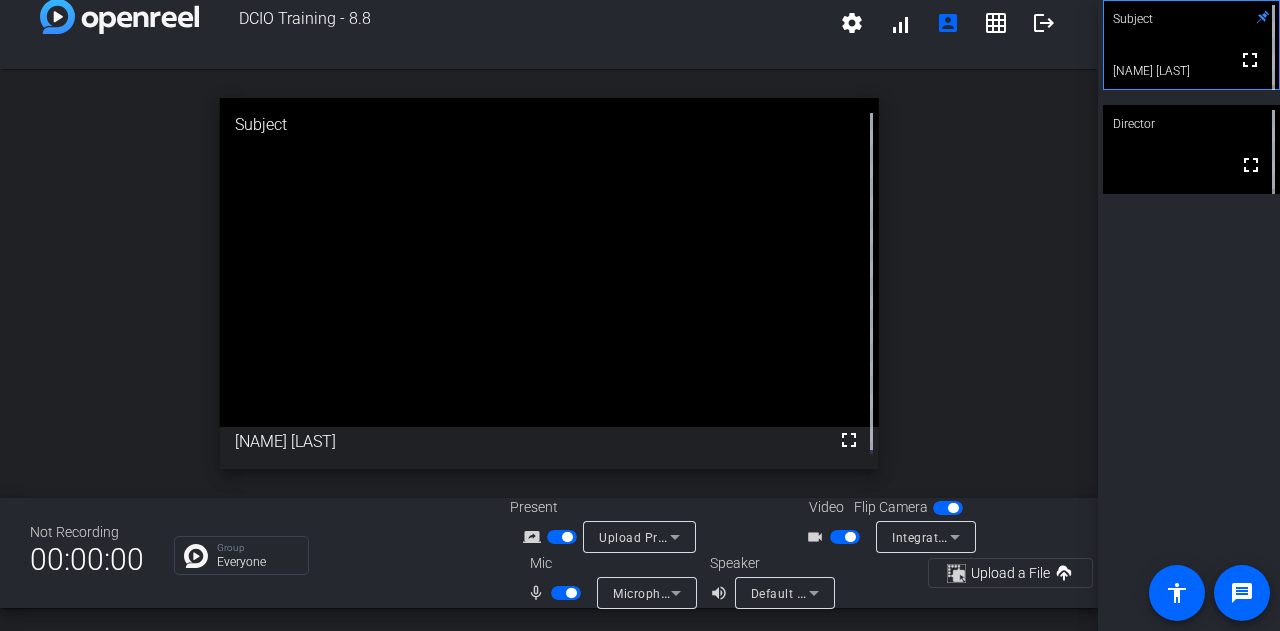click 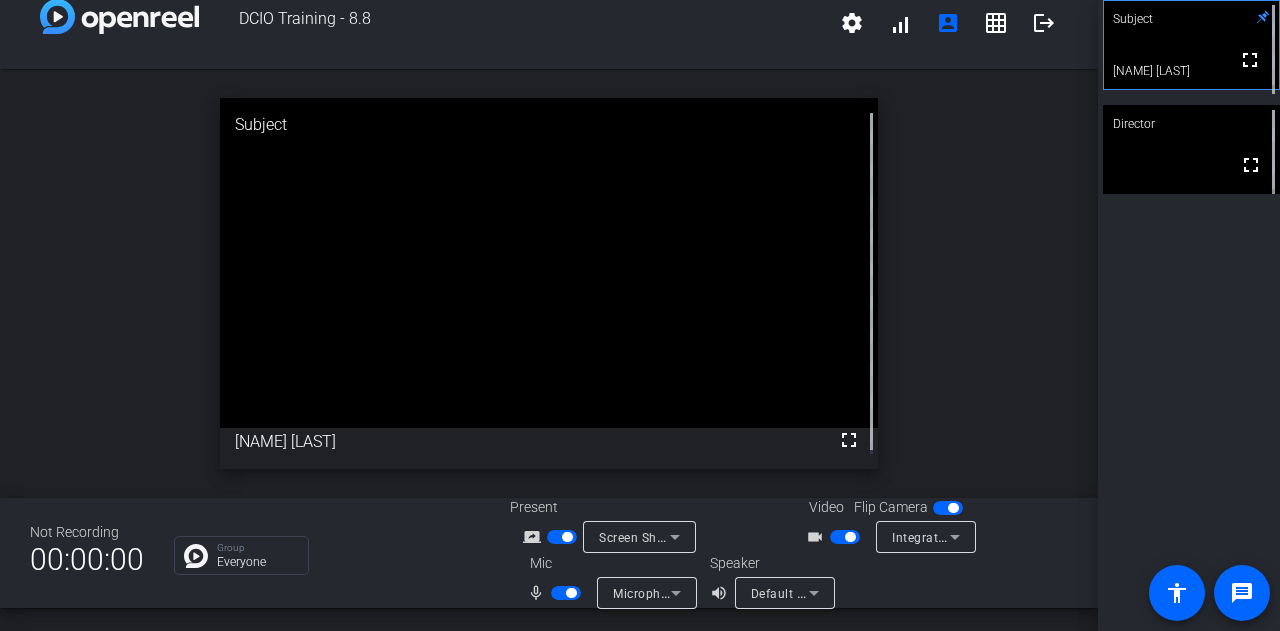 click 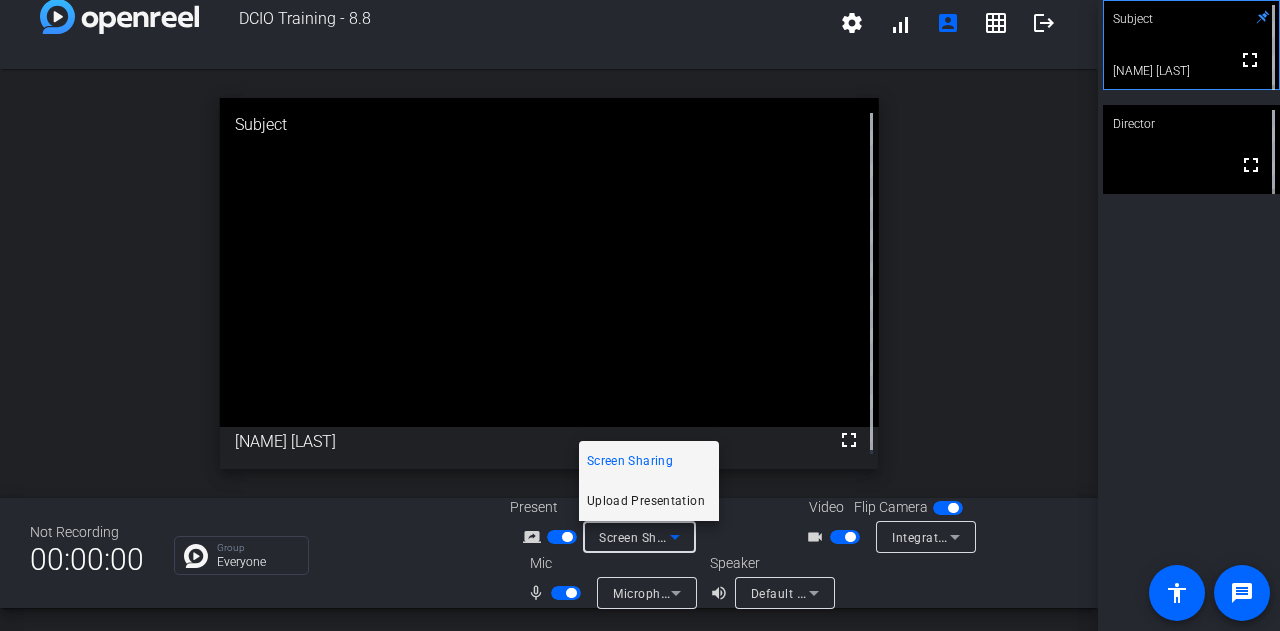 click on "Upload Presentation" at bounding box center [646, 501] 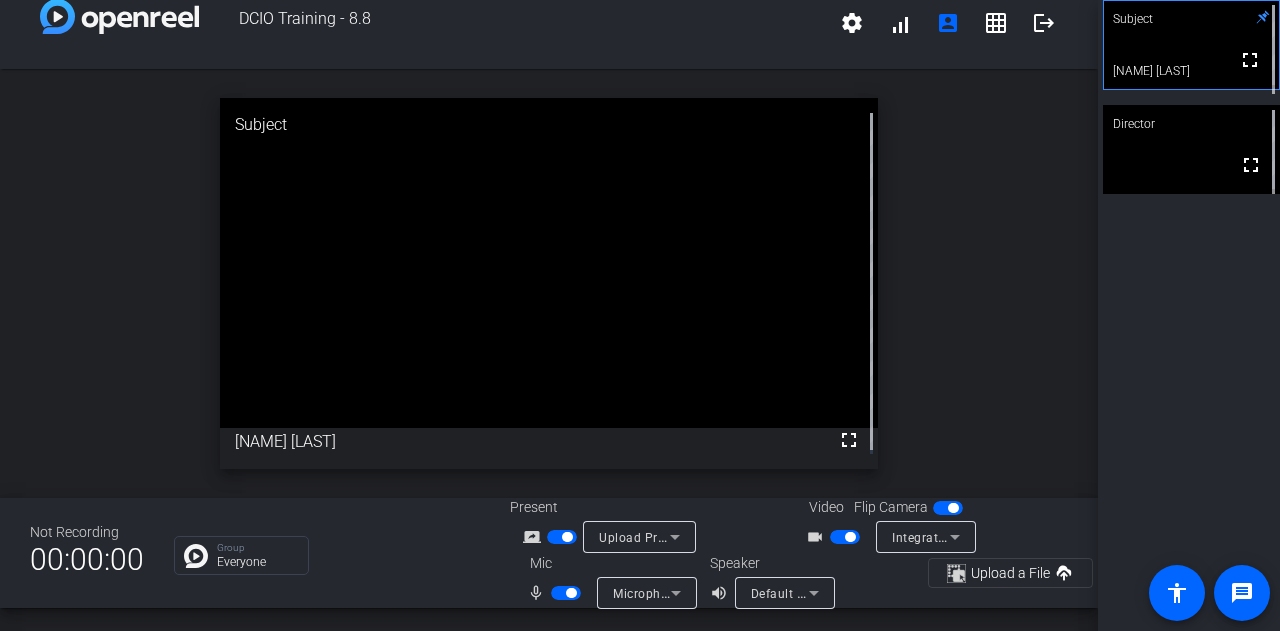 click on "open_in_new  Subject  fullscreen  Brendan Conway1" 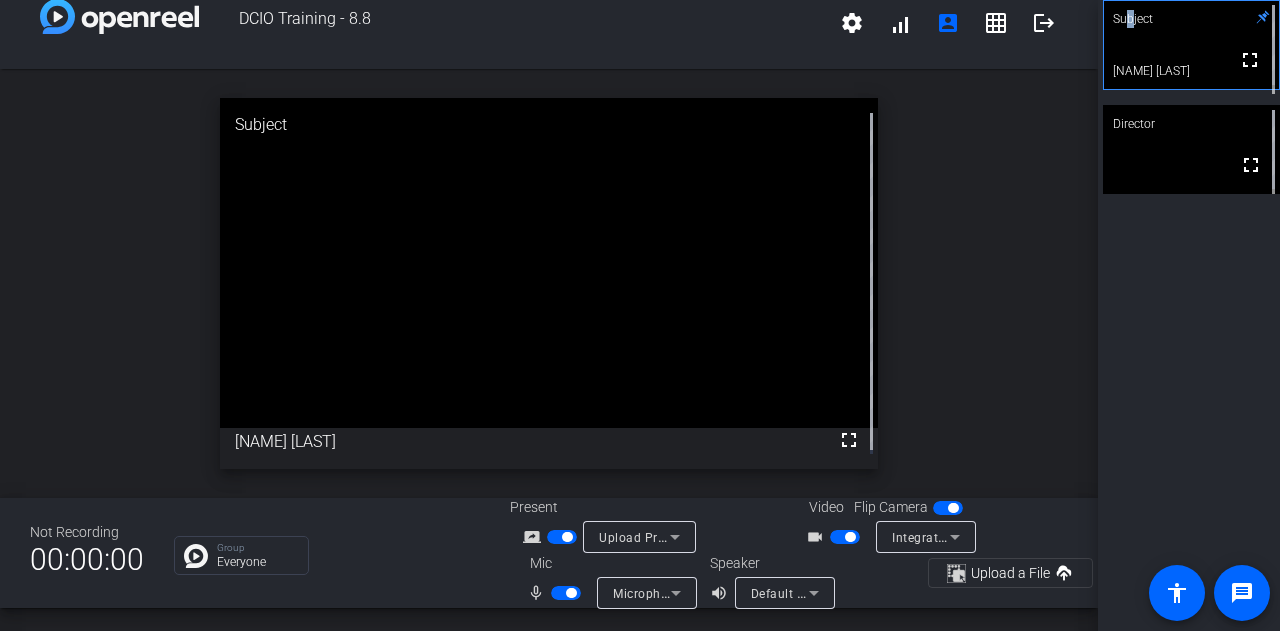 click 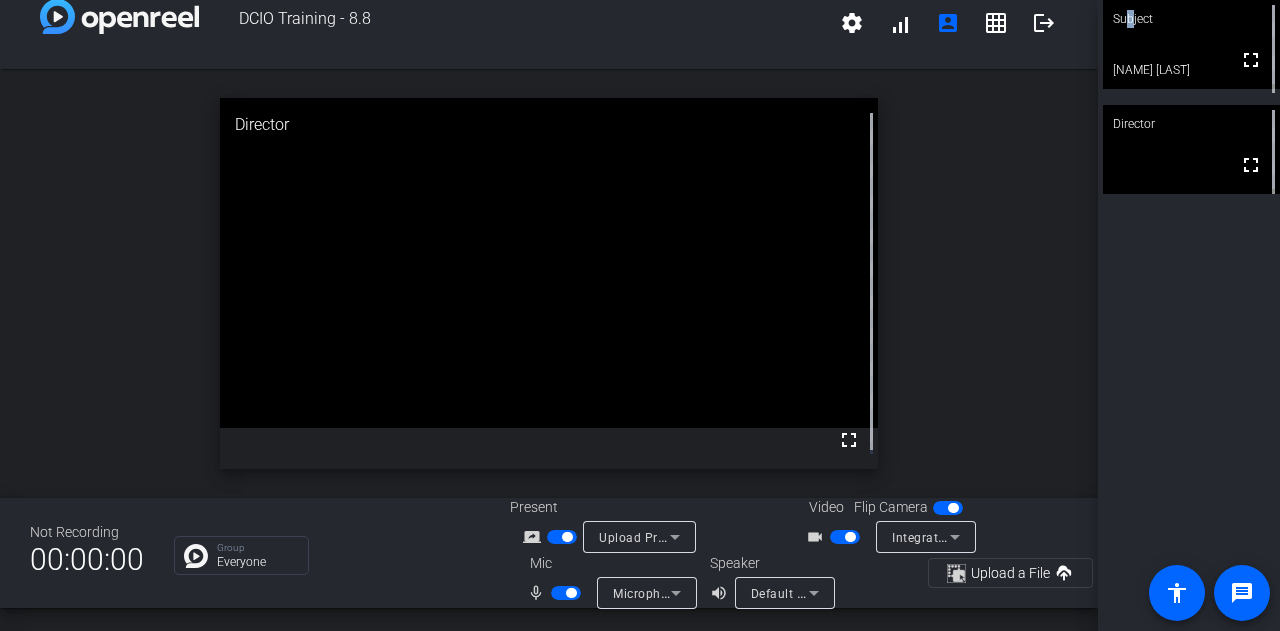 click at bounding box center (1191, 44) 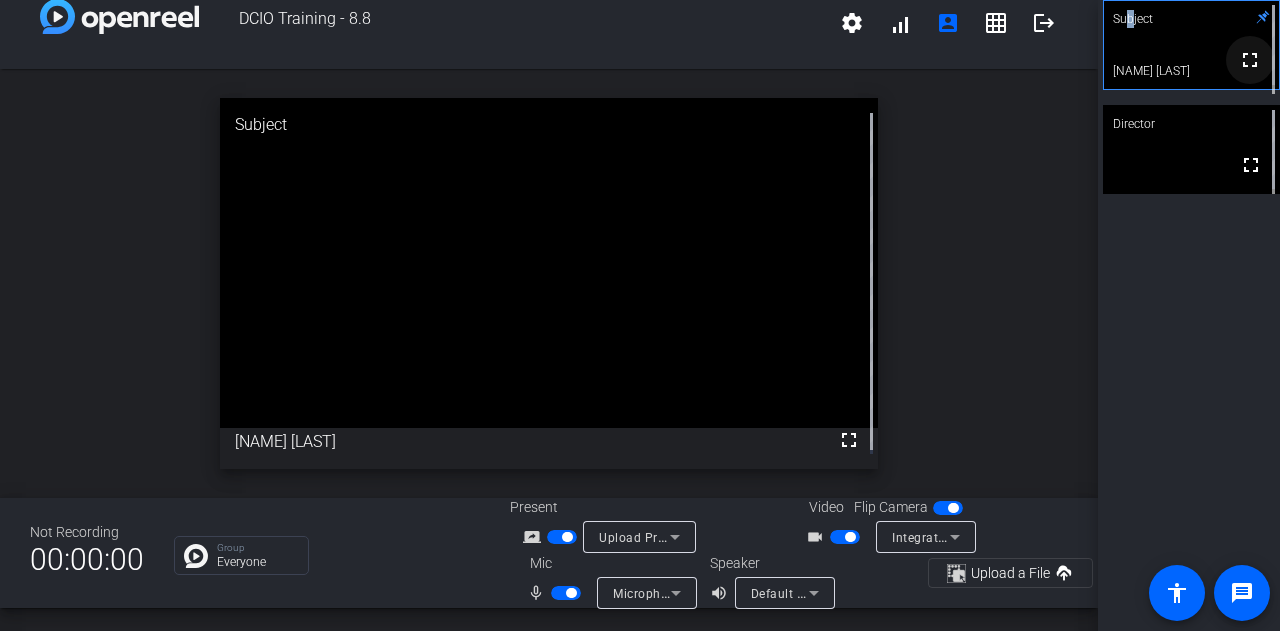 click on "fullscreen" at bounding box center (1191, 45) 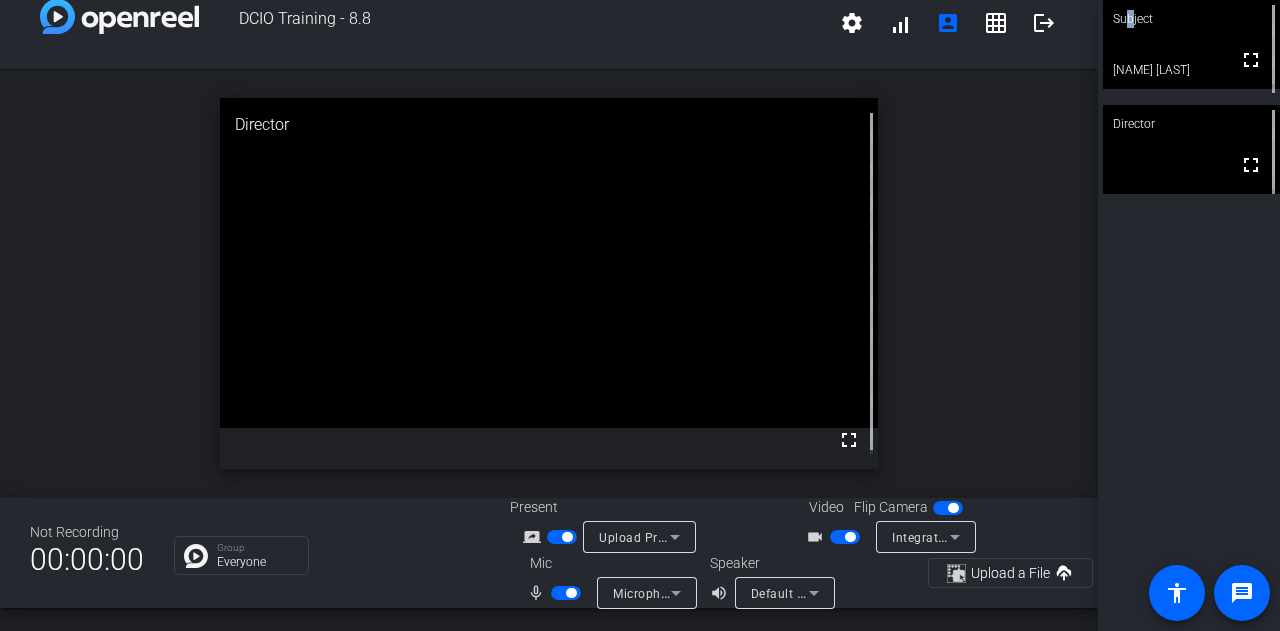click 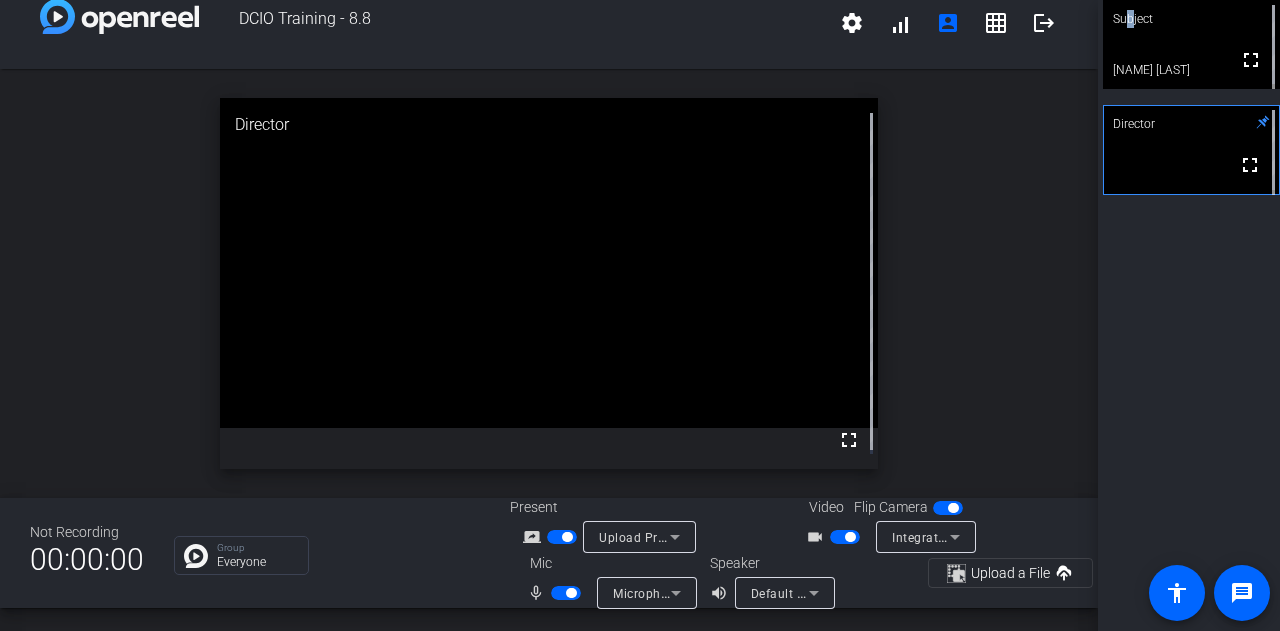 click 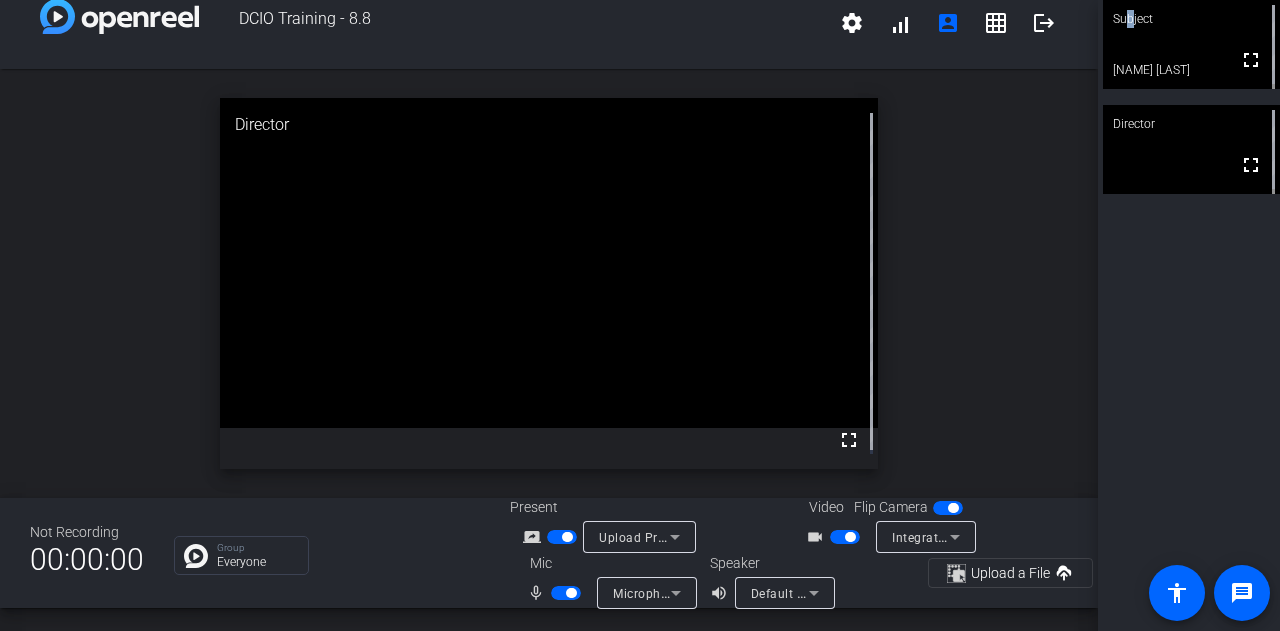 click at bounding box center [1191, 44] 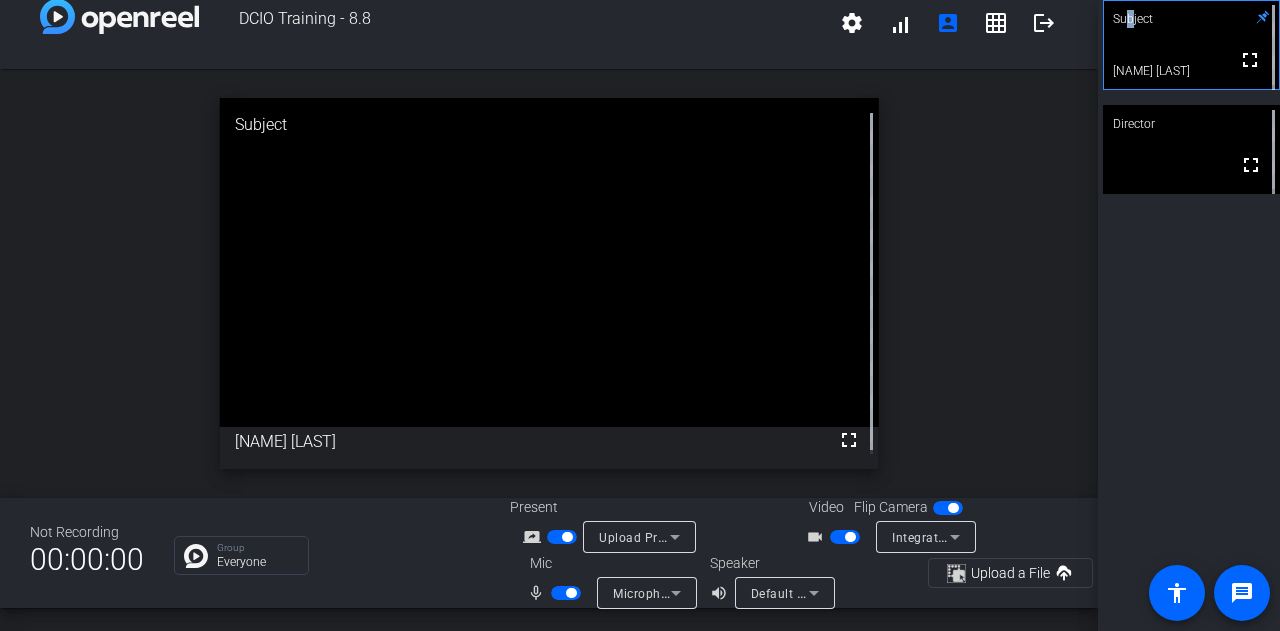 click 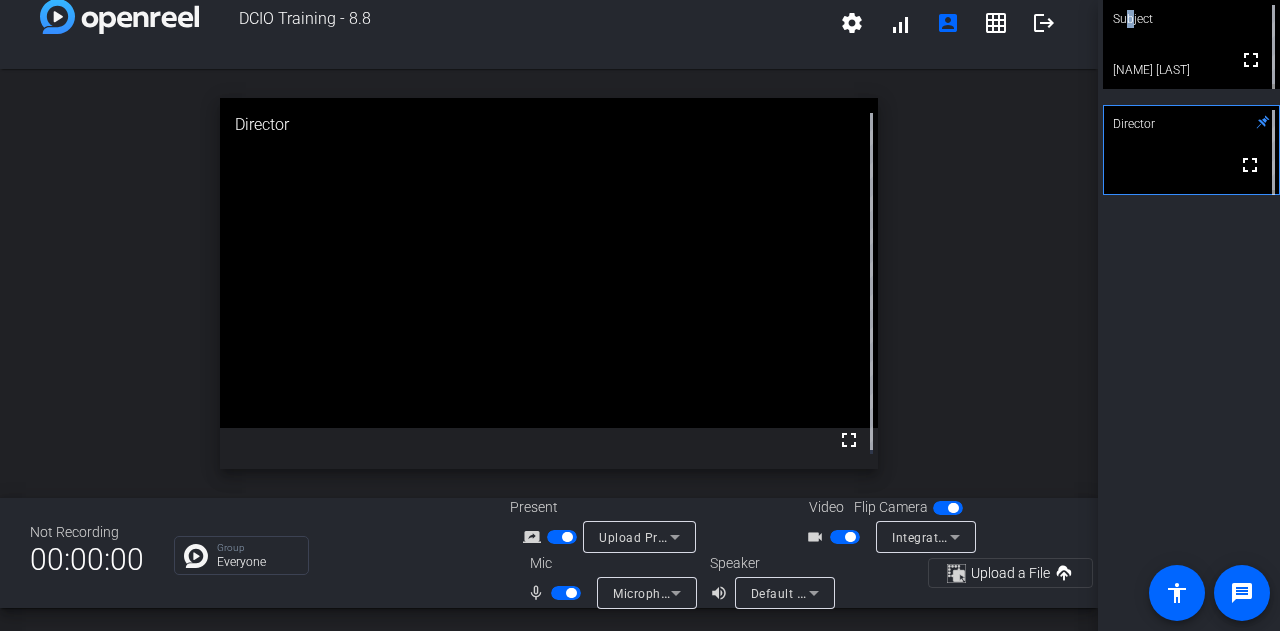 click 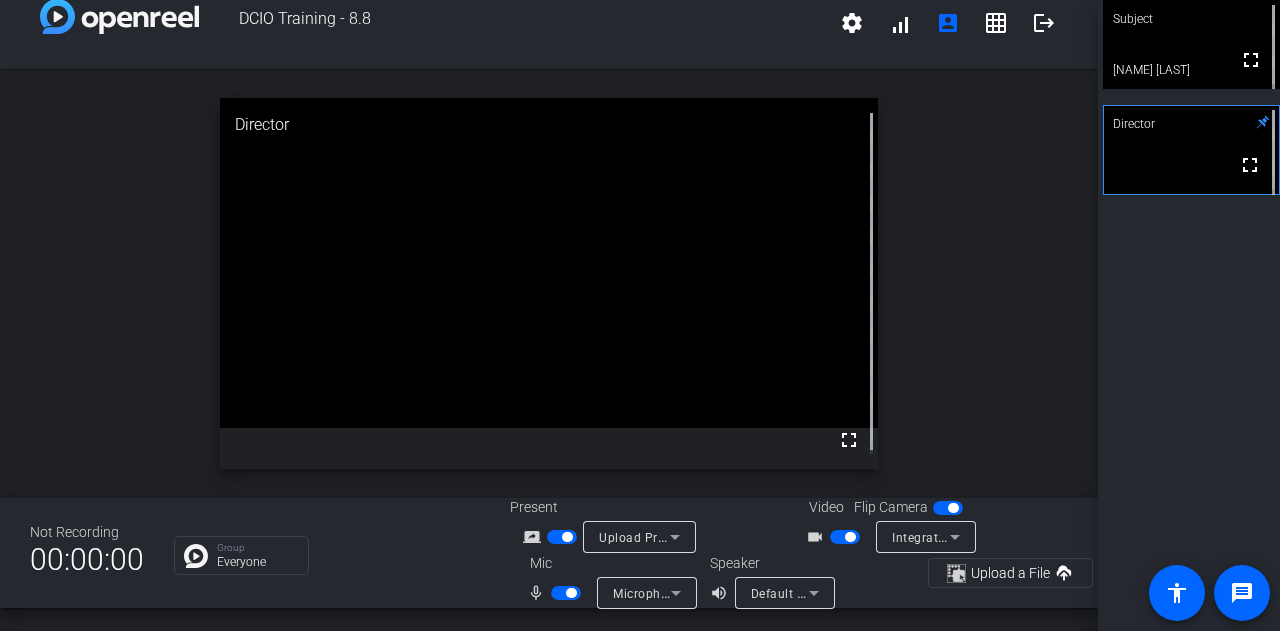 click on "open_in_new  Director  fullscreen" 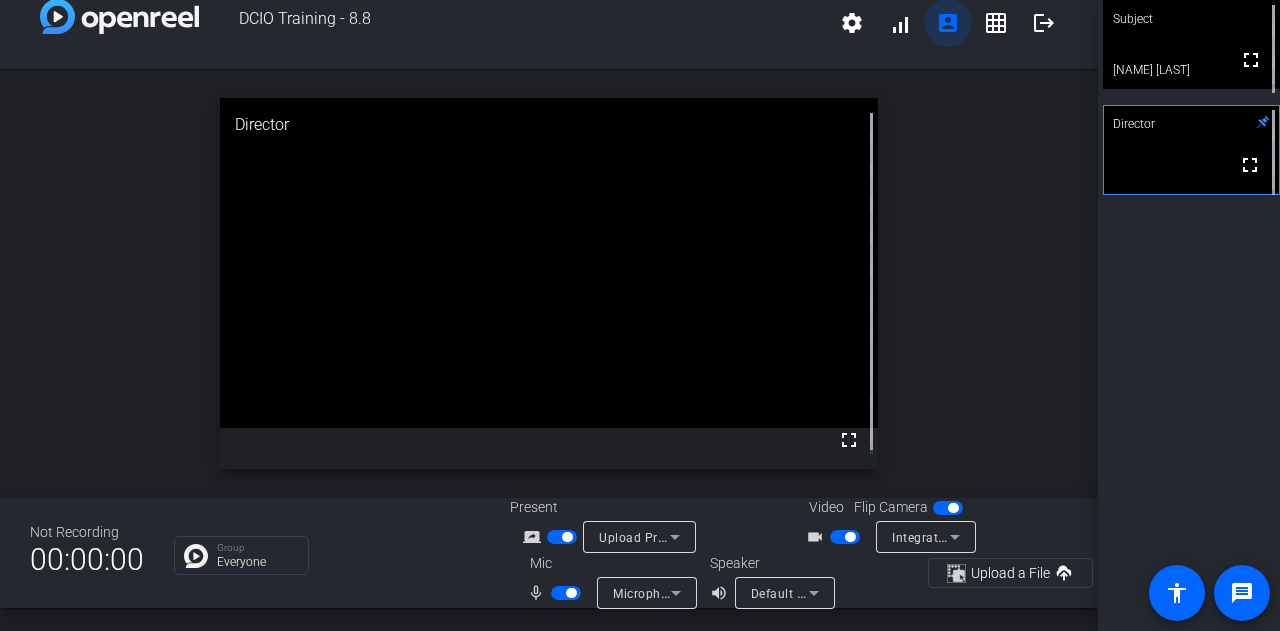 click on "account_box" 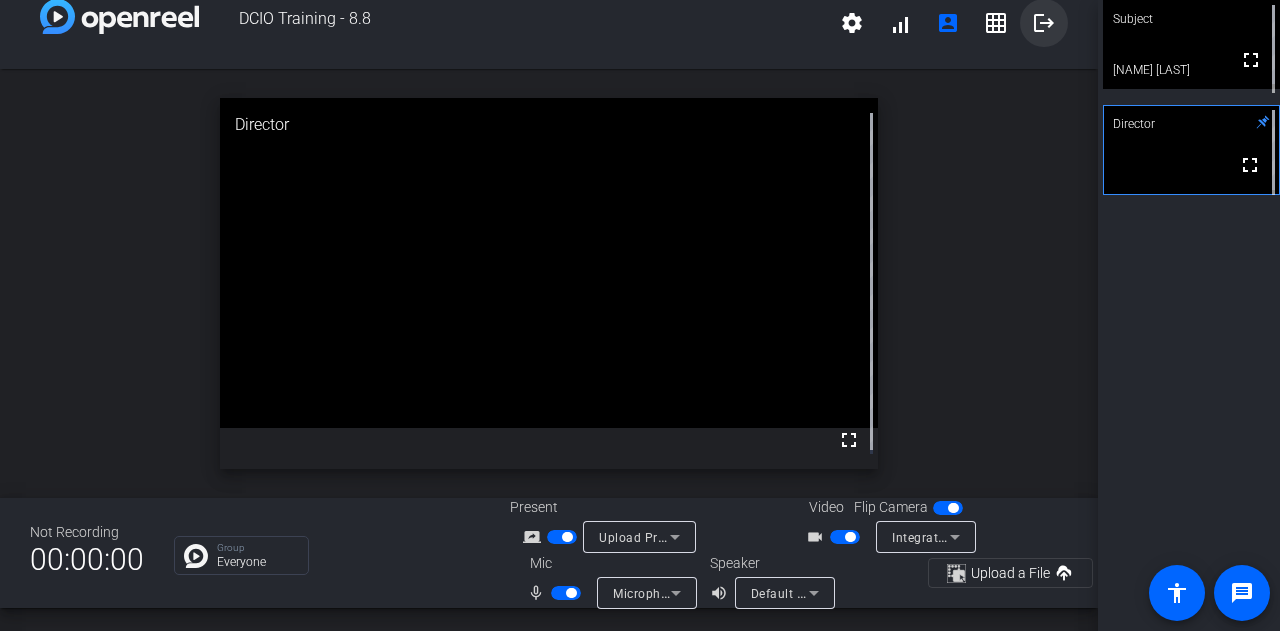 click on "logout" 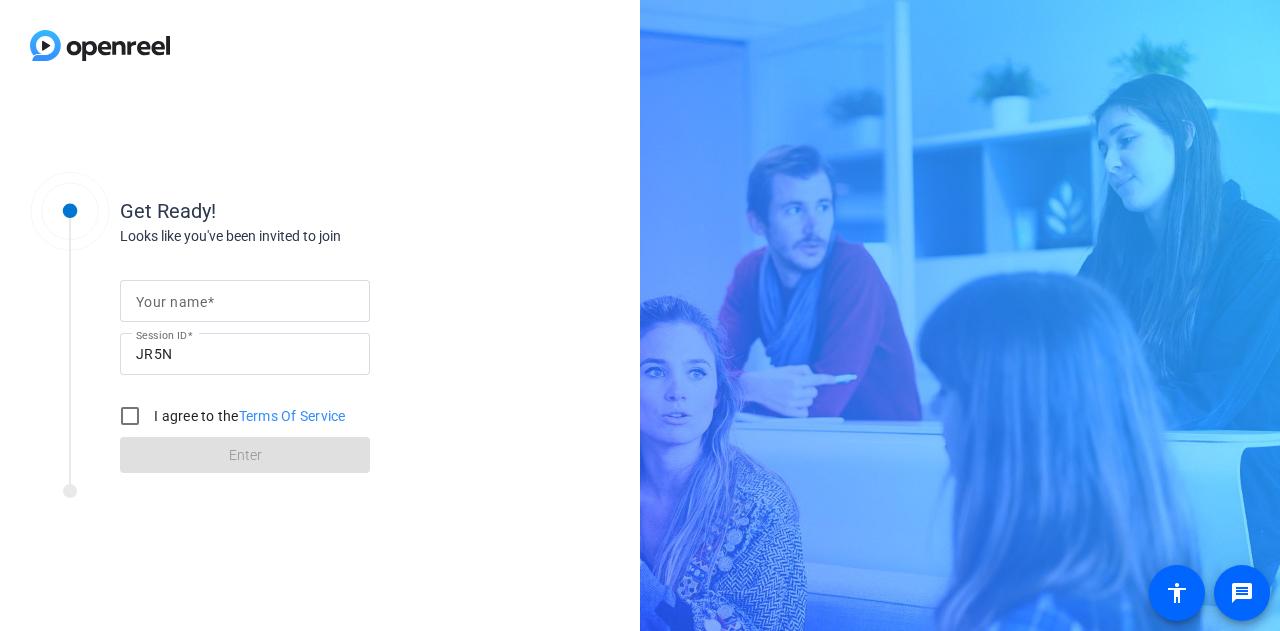 scroll, scrollTop: 0, scrollLeft: 0, axis: both 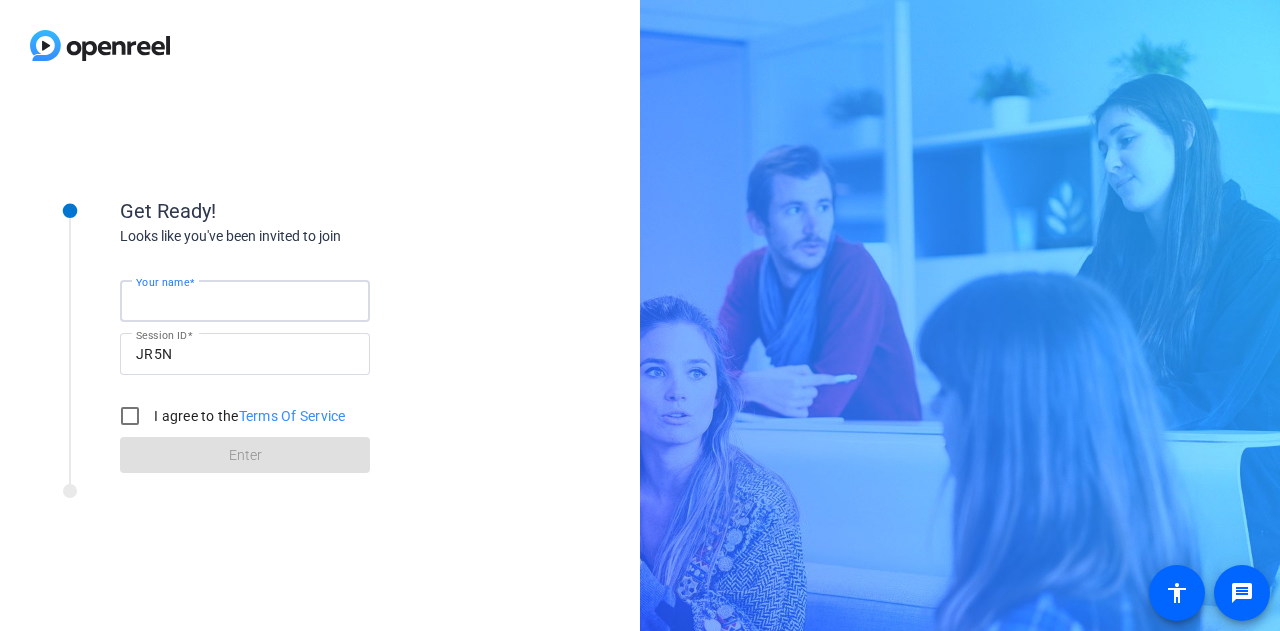 click on "Your name" at bounding box center (245, 301) 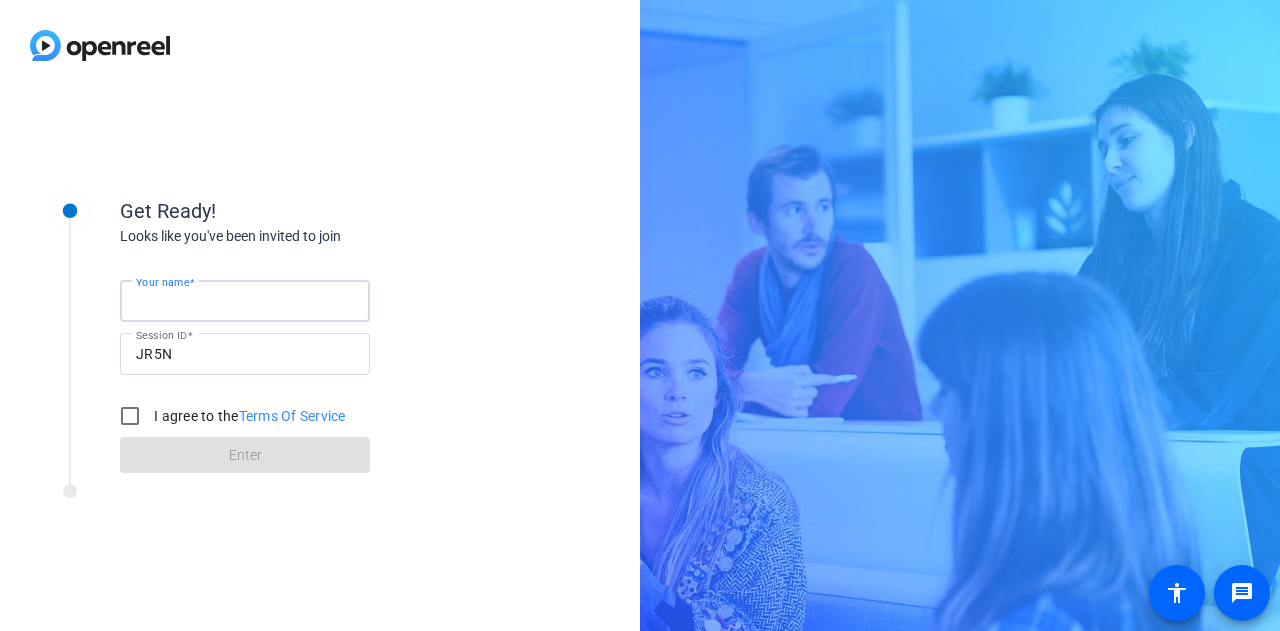 type on "[NAME] [LAST]" 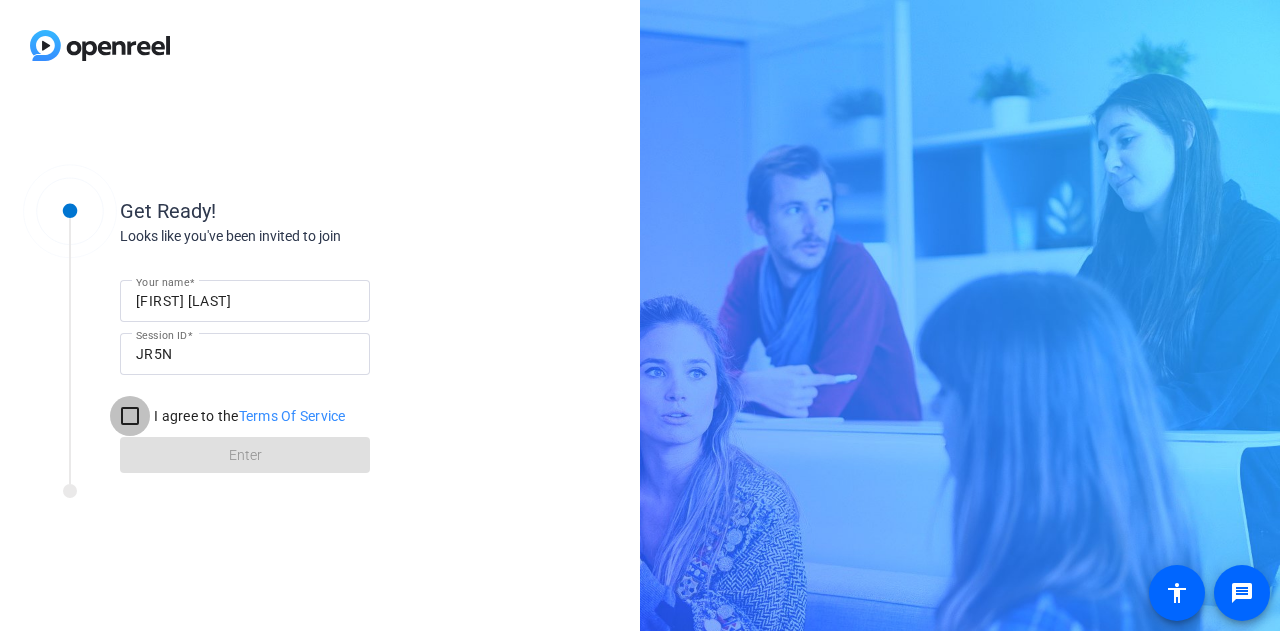 click on "I agree to the  Terms Of Service" at bounding box center (130, 416) 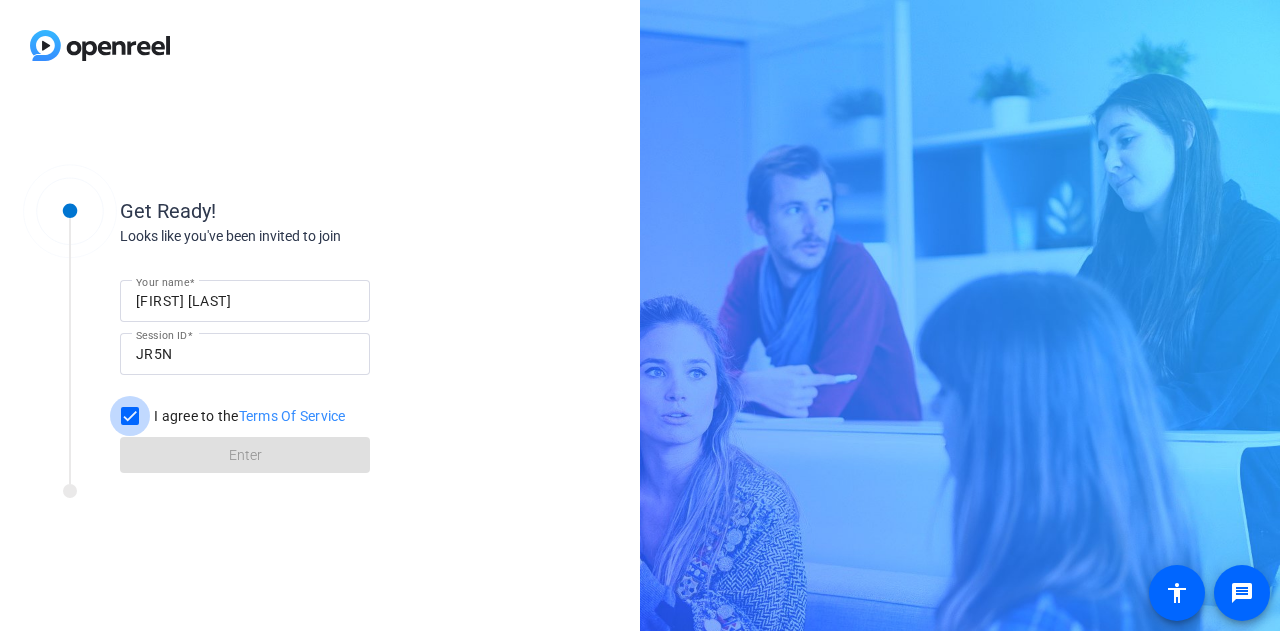 checkbox on "true" 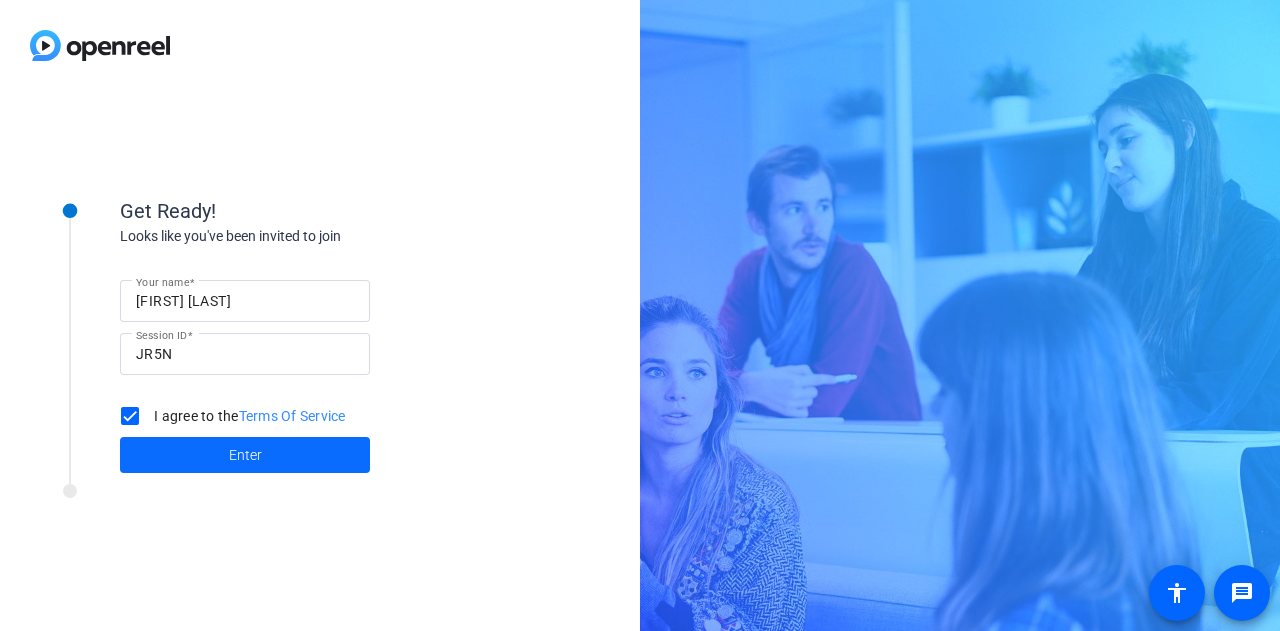 click on "Enter" 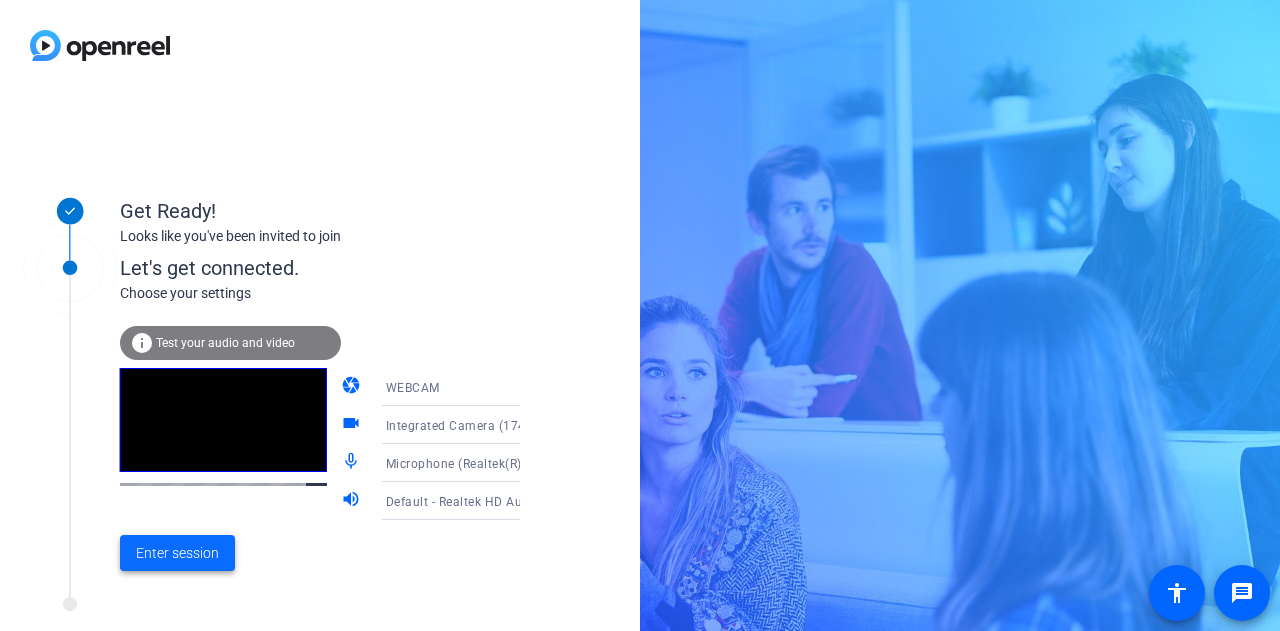 click on "Enter session" 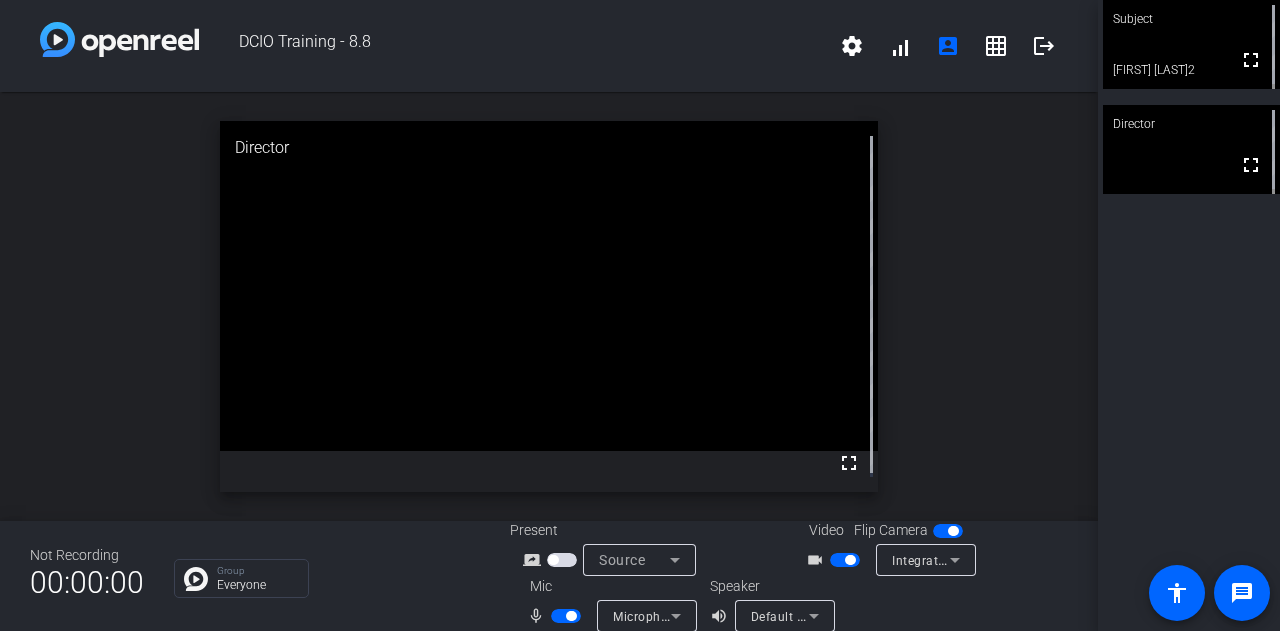 click on "open_in_new  Director  fullscreen" 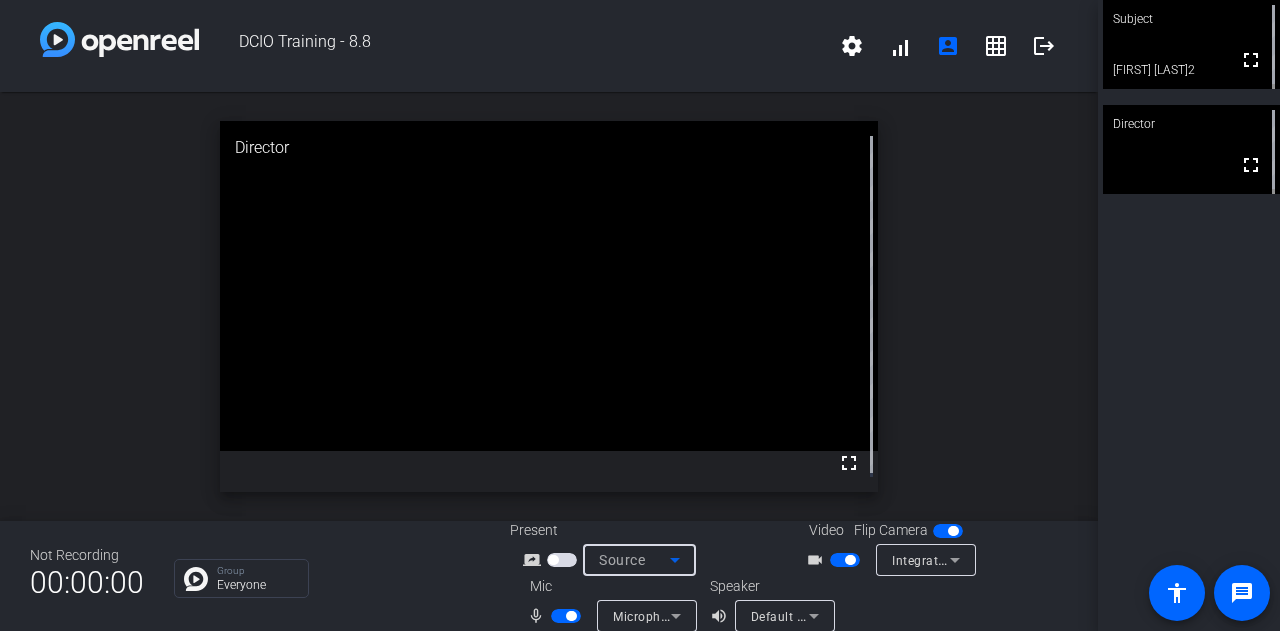 click 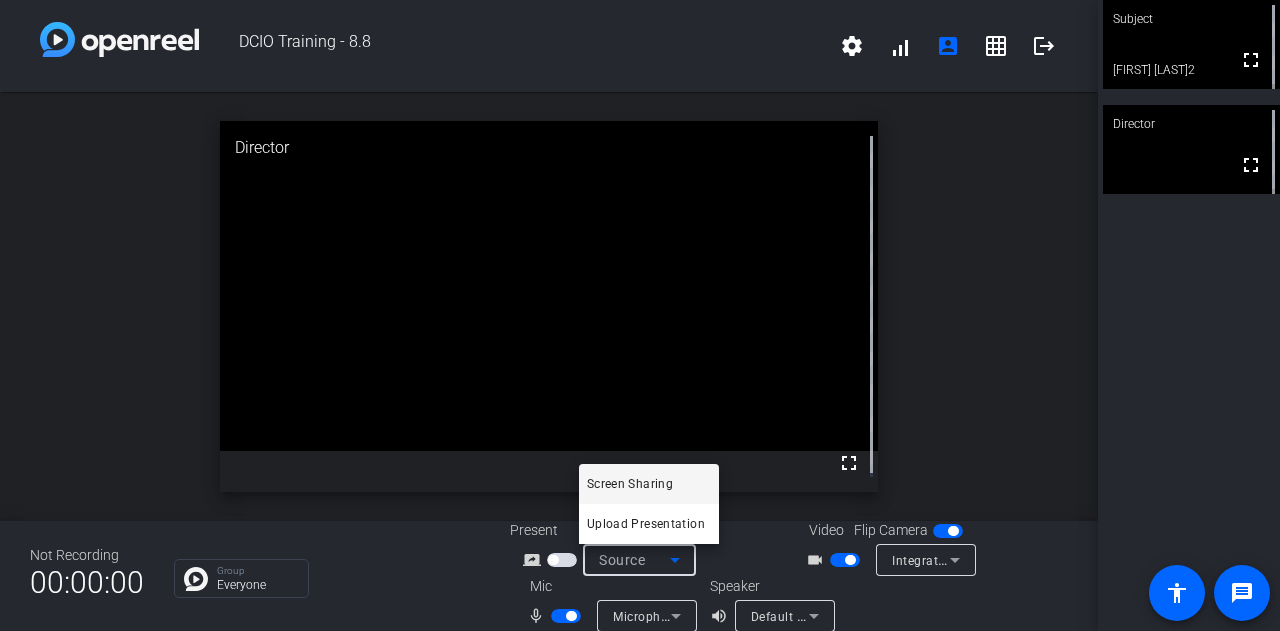 click at bounding box center (640, 315) 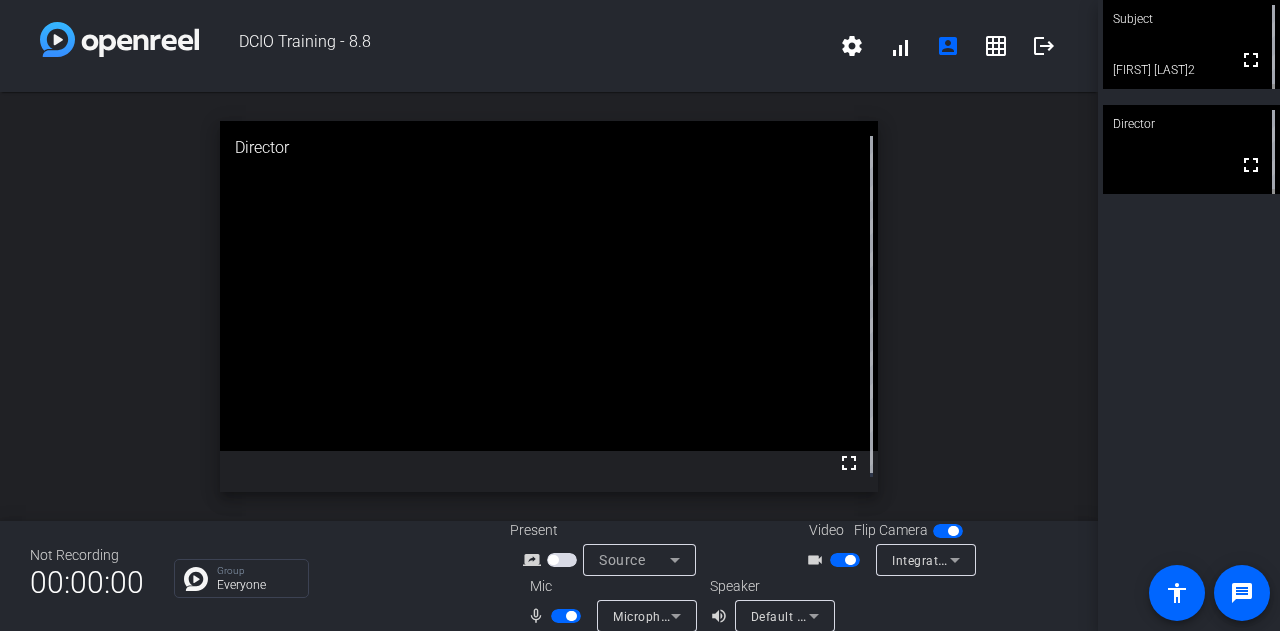 click at bounding box center [564, 559] 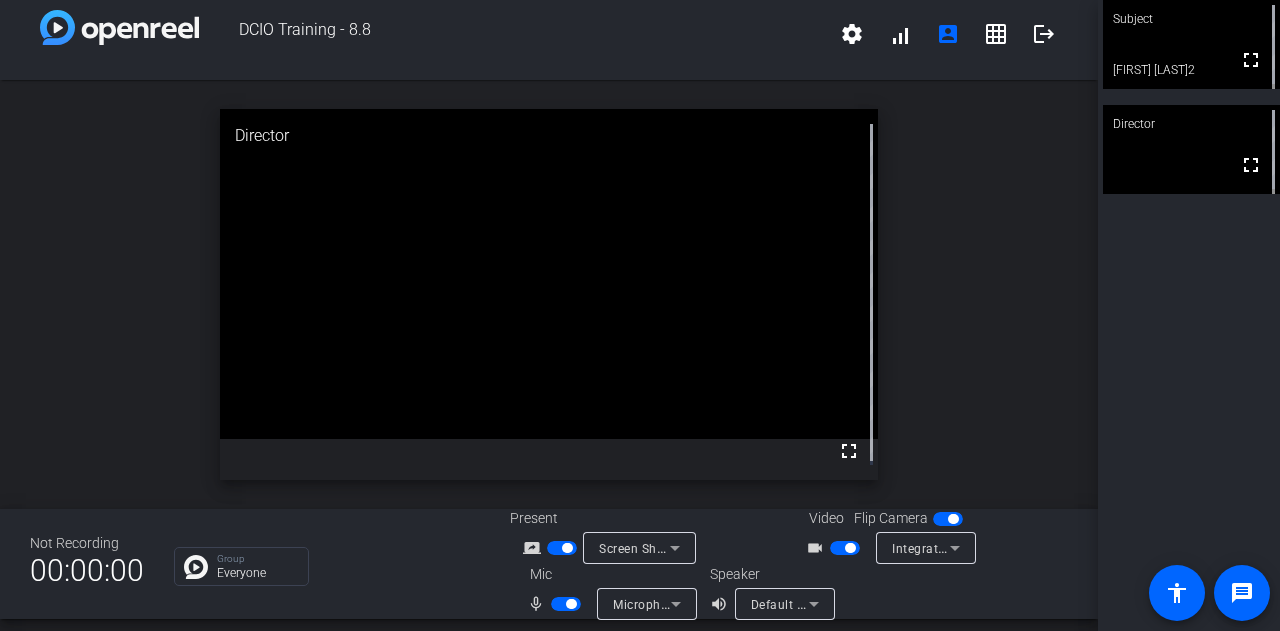 scroll, scrollTop: 23, scrollLeft: 0, axis: vertical 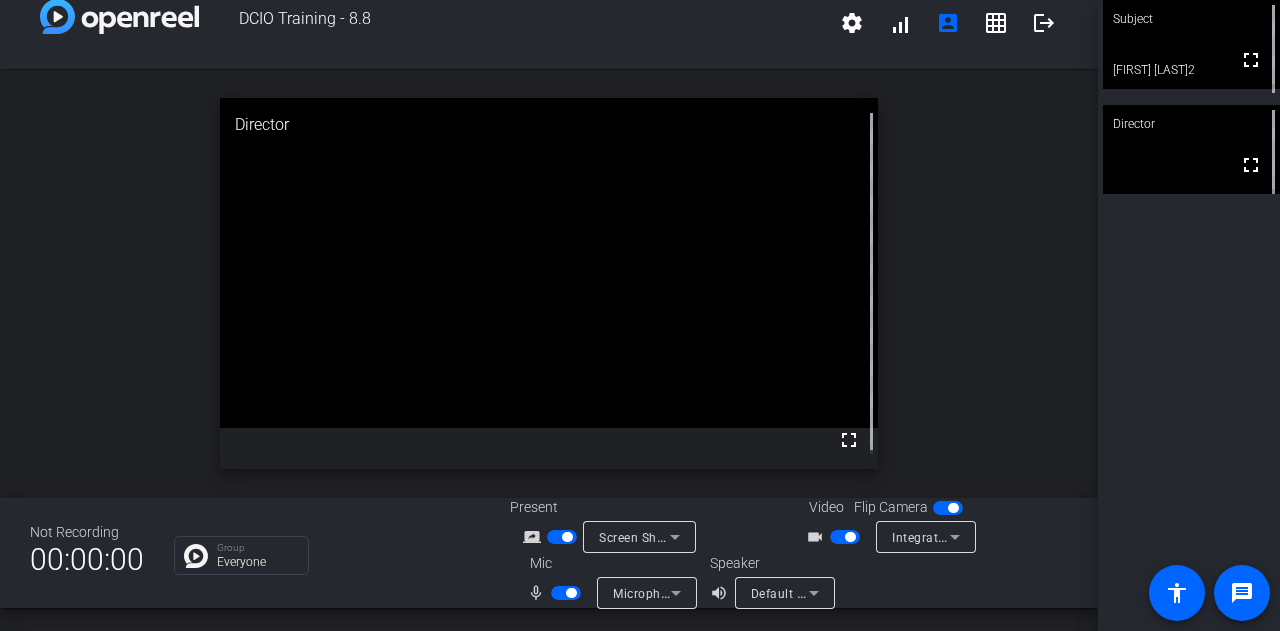click 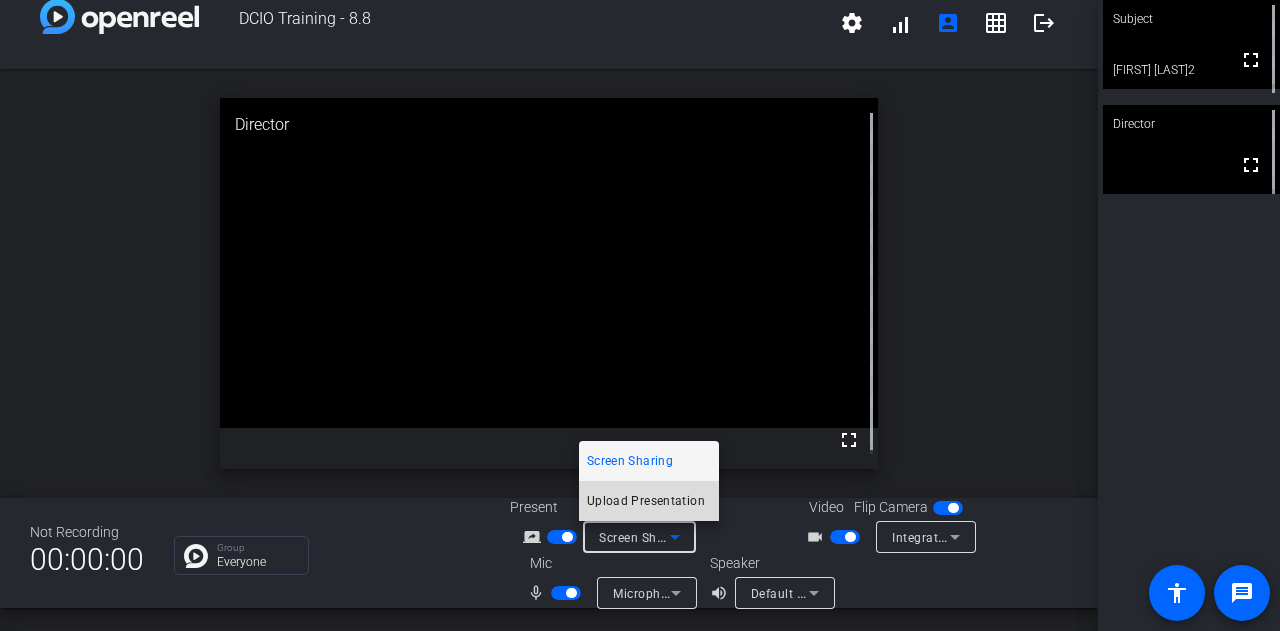 click on "Upload Presentation" at bounding box center (646, 501) 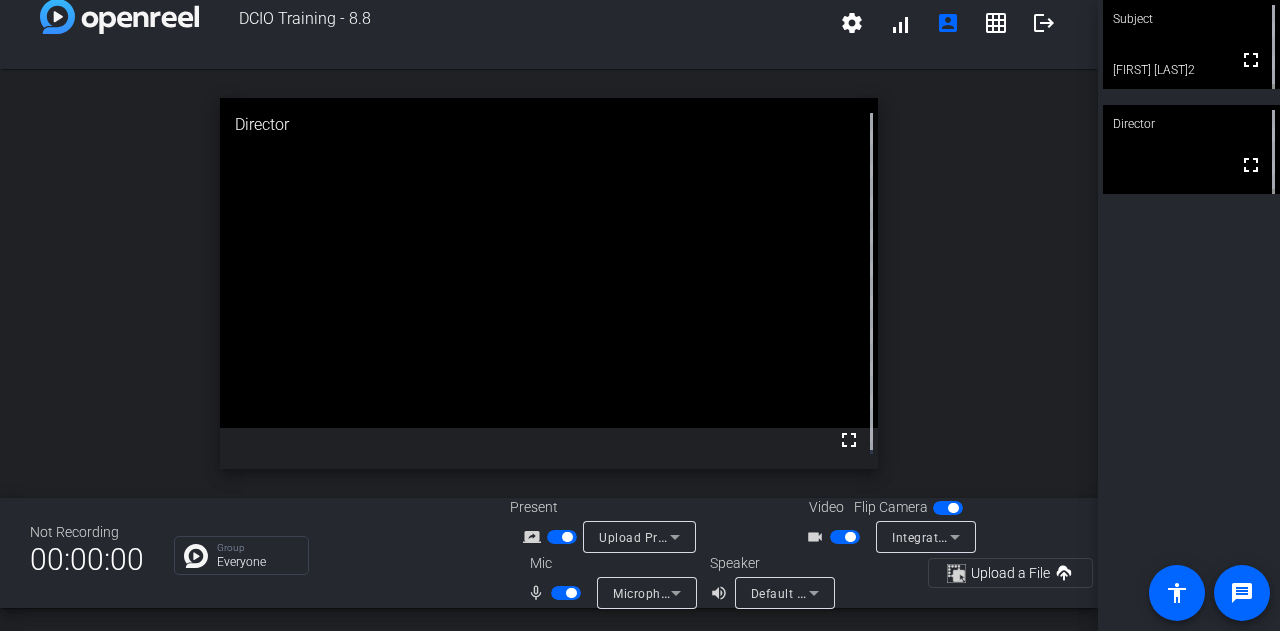 click at bounding box center (562, 537) 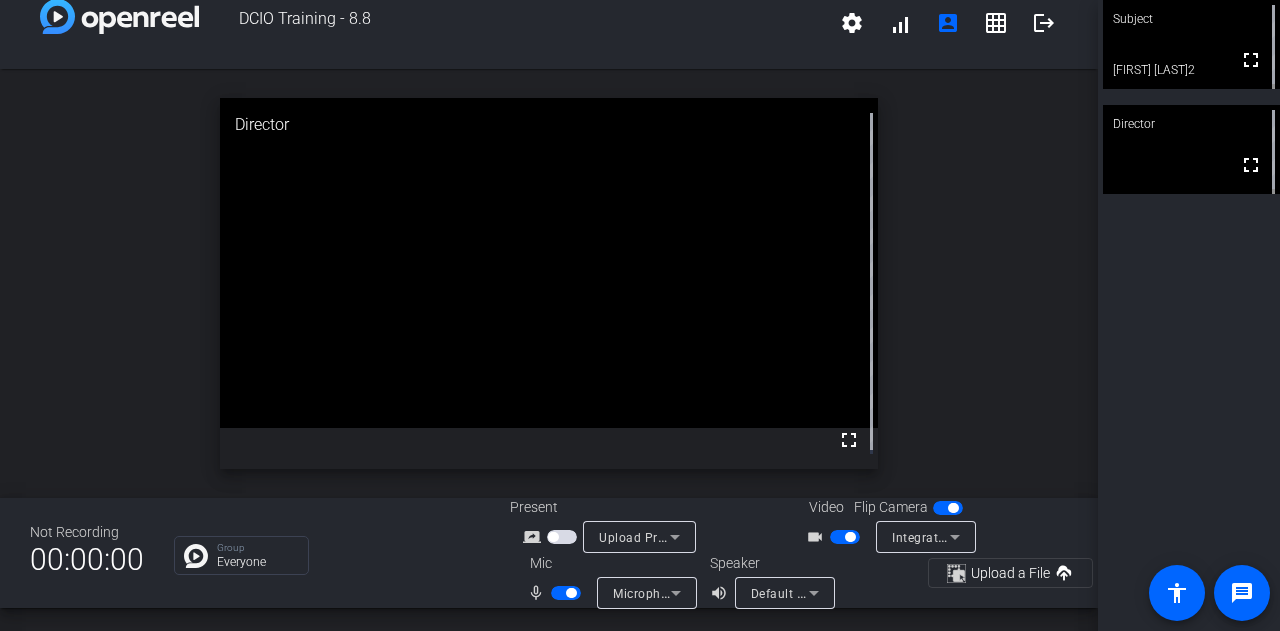 click at bounding box center [1191, 44] 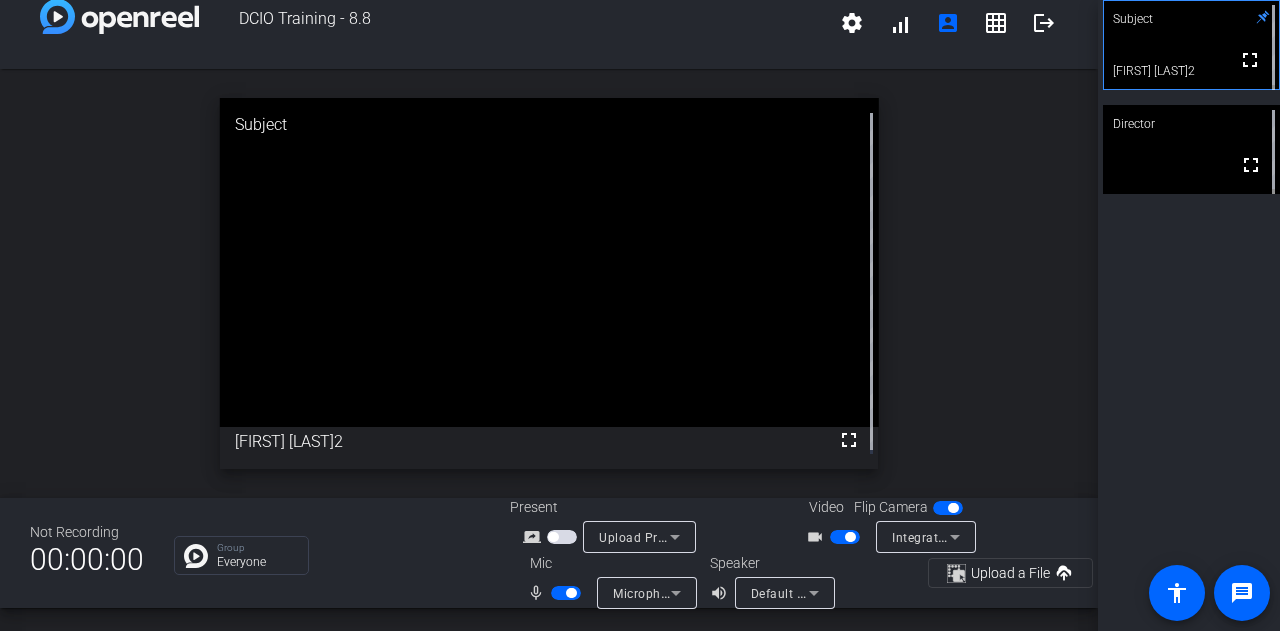 click at bounding box center (566, 593) 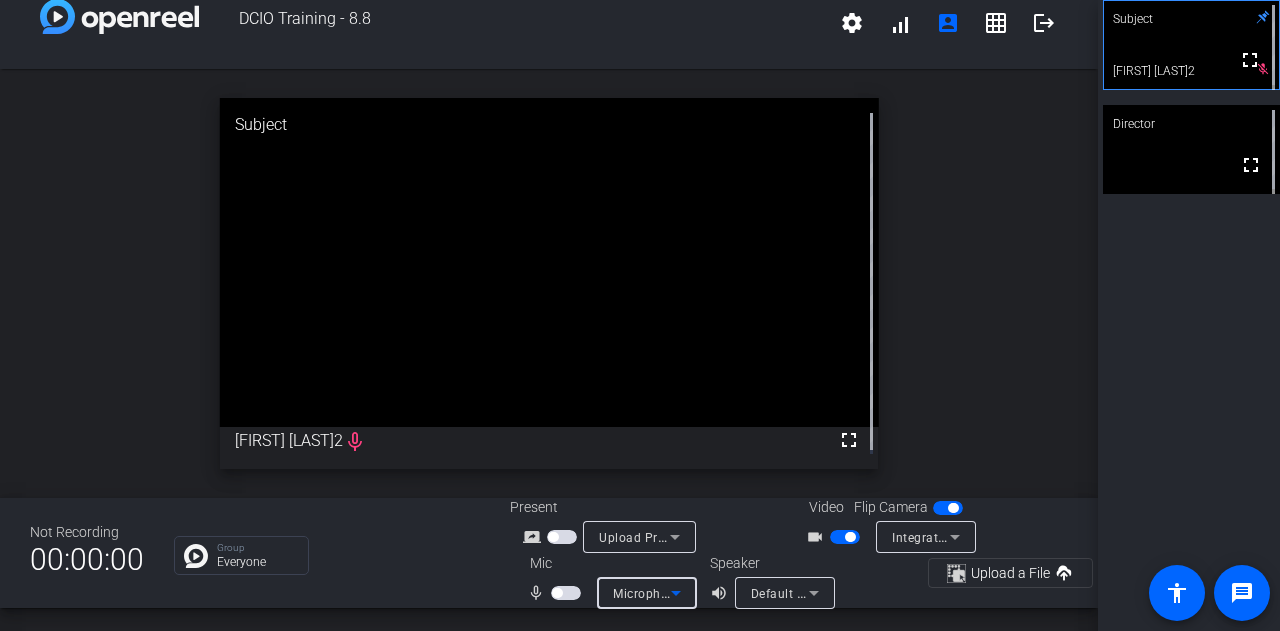 click 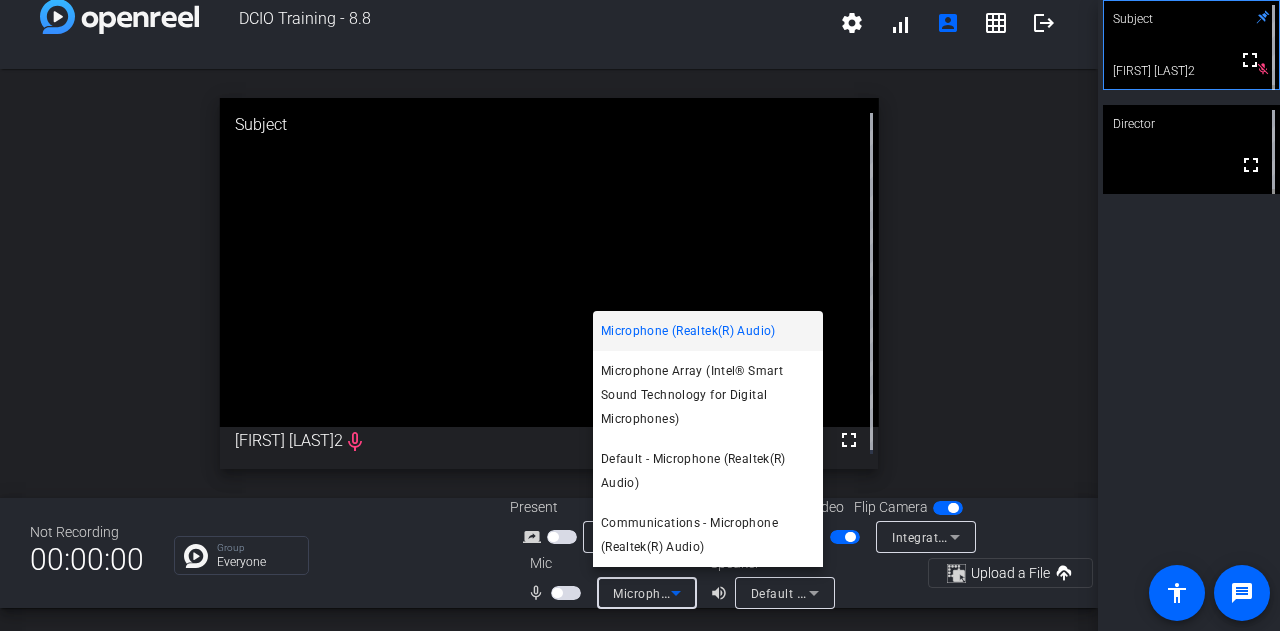 click at bounding box center (640, 315) 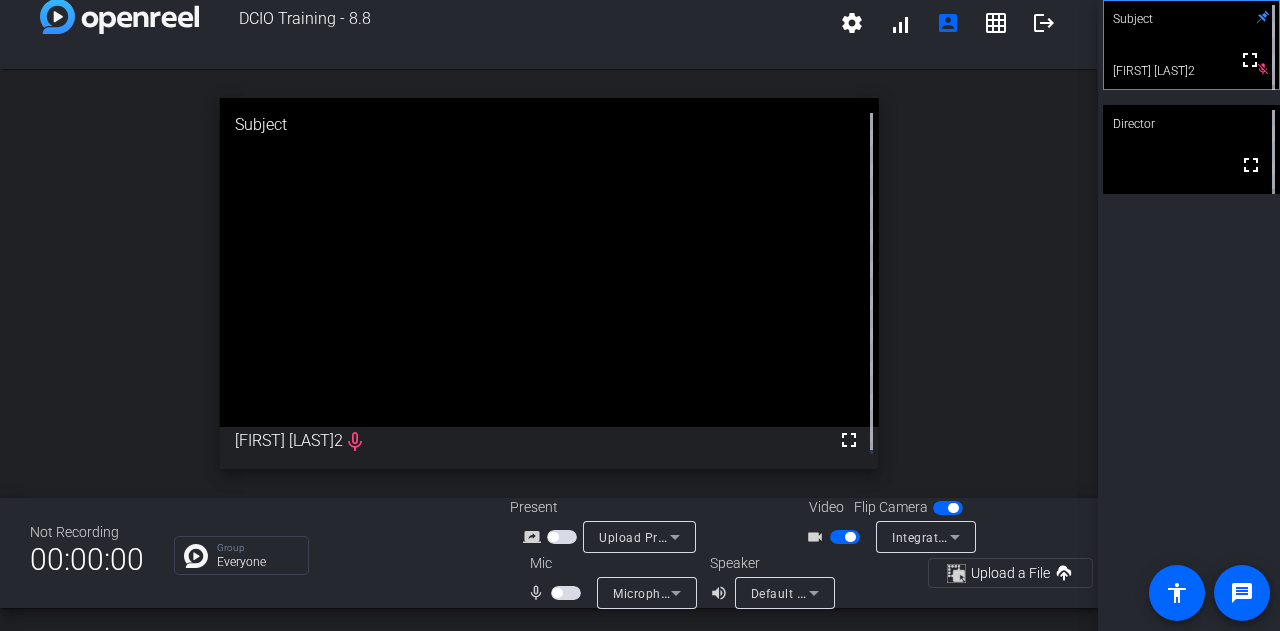 click at bounding box center [566, 593] 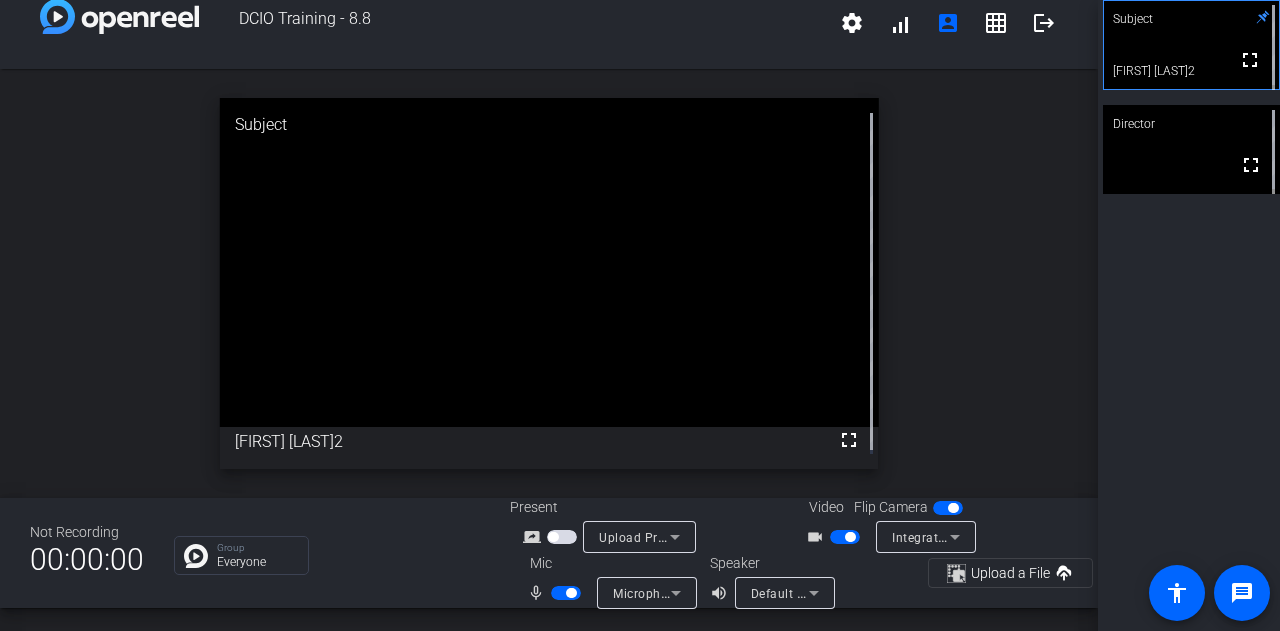 click at bounding box center [566, 593] 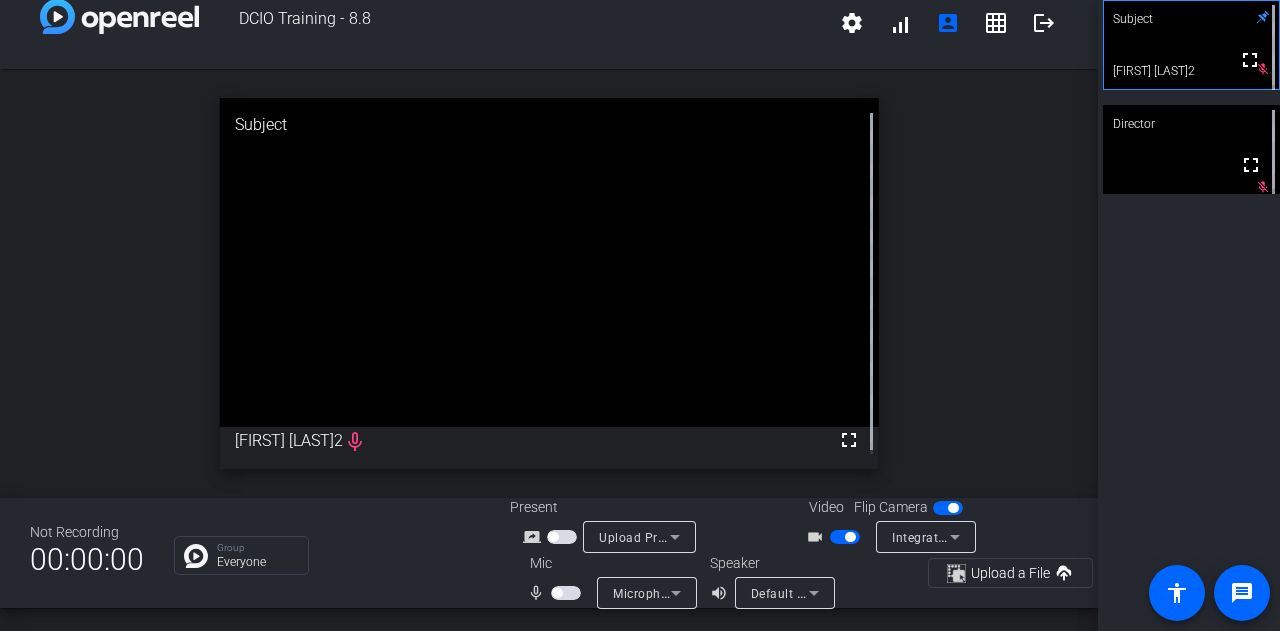 click at bounding box center (845, 537) 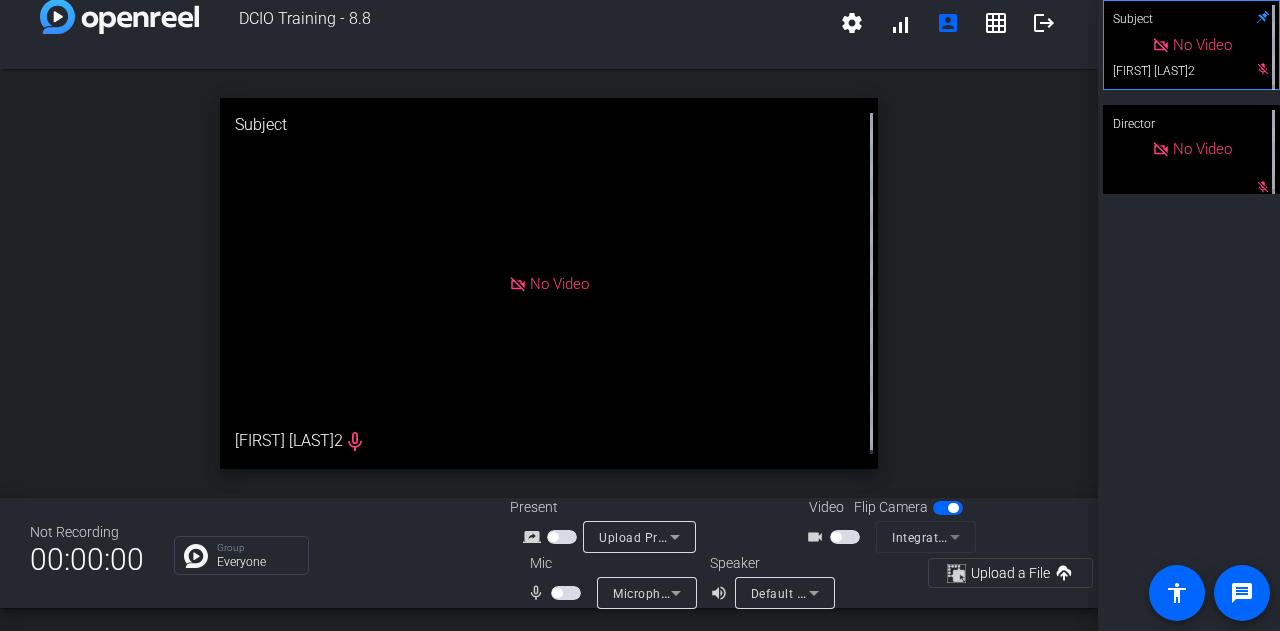 click at bounding box center [845, 537] 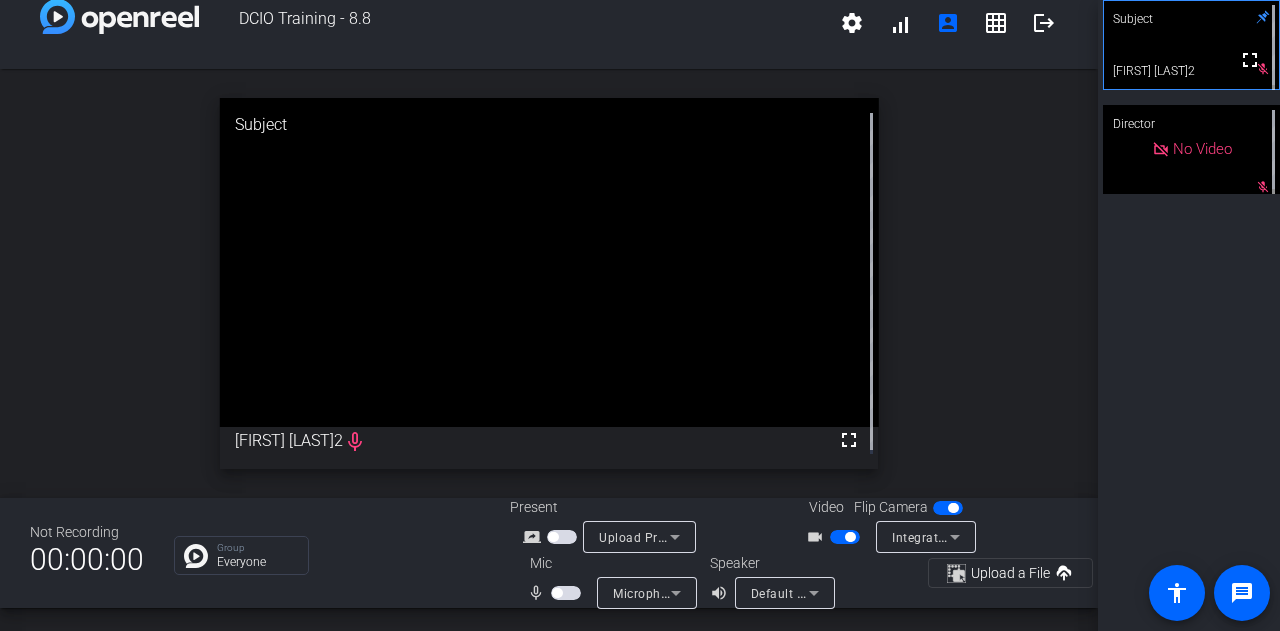 click at bounding box center (566, 593) 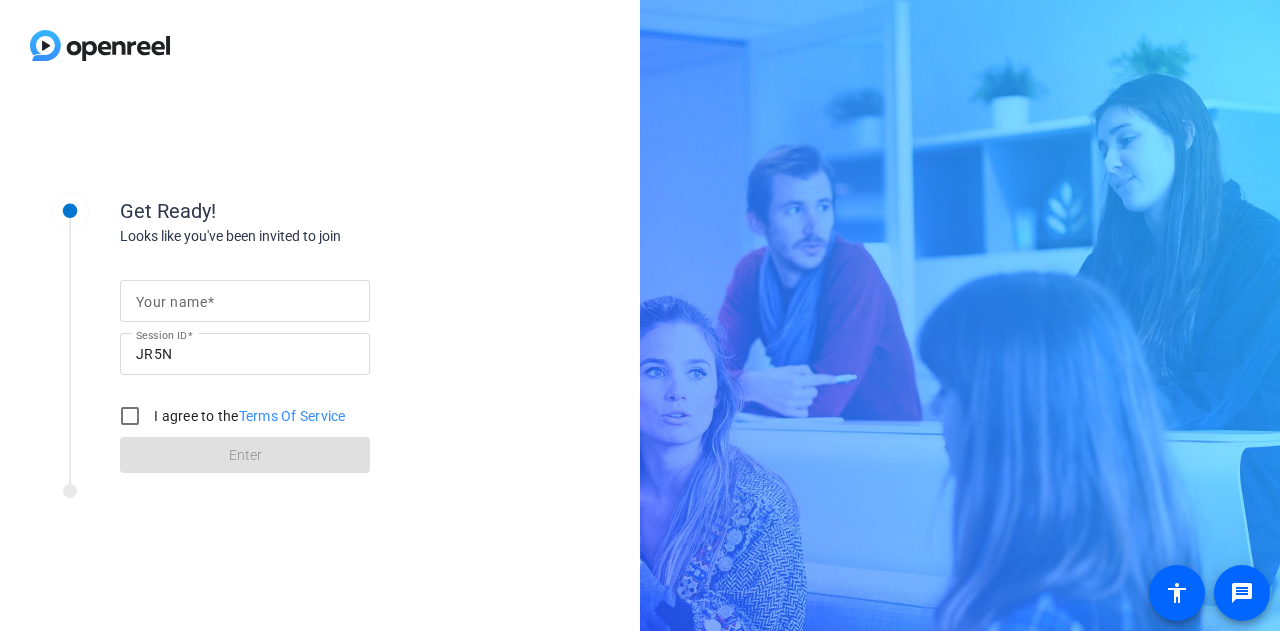 scroll, scrollTop: 0, scrollLeft: 0, axis: both 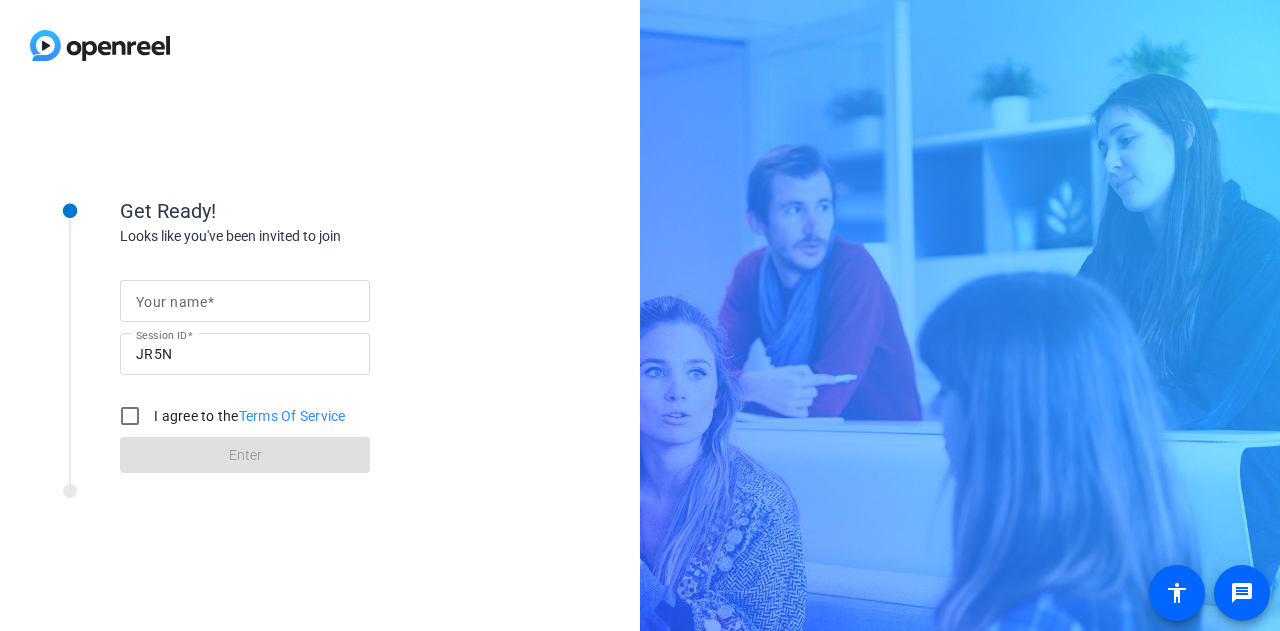 click on "Your name" at bounding box center (171, 302) 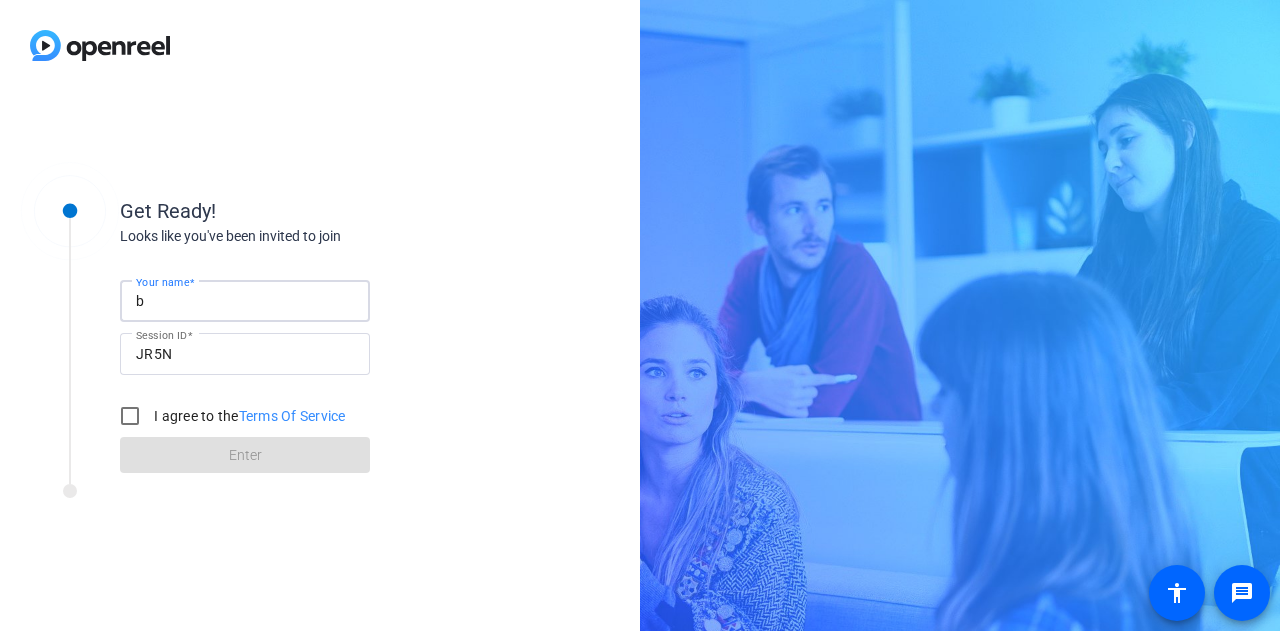 type on "[FIRST] [LAST]" 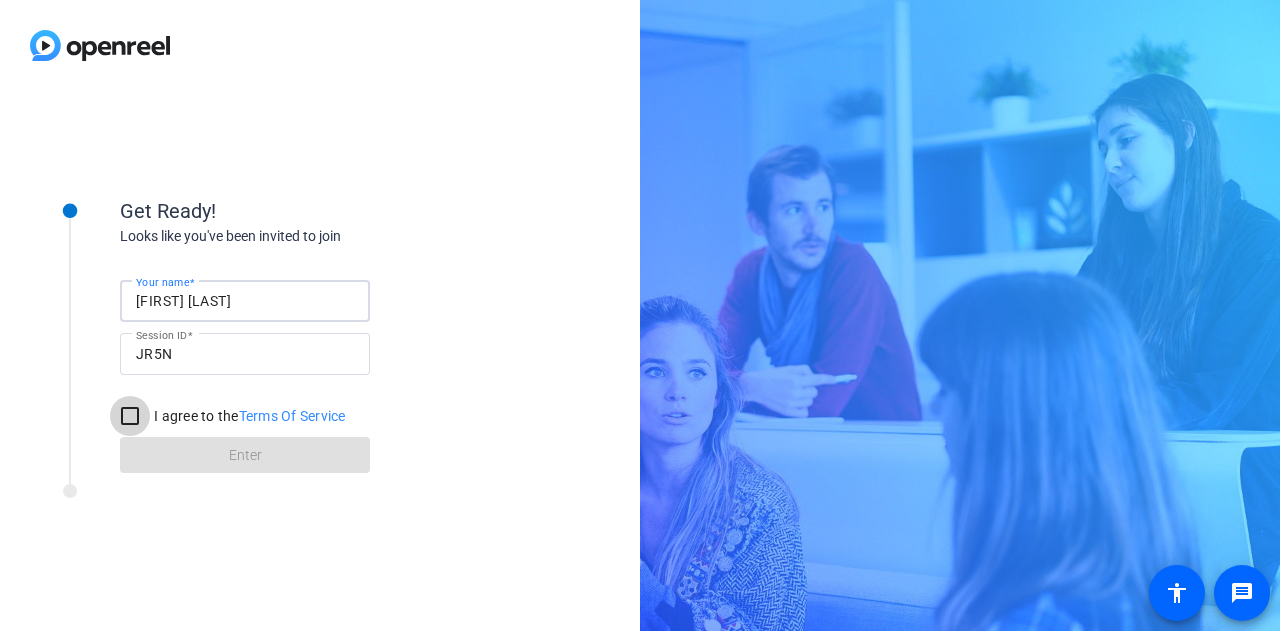 click on "I agree to the  Terms Of Service" at bounding box center [130, 416] 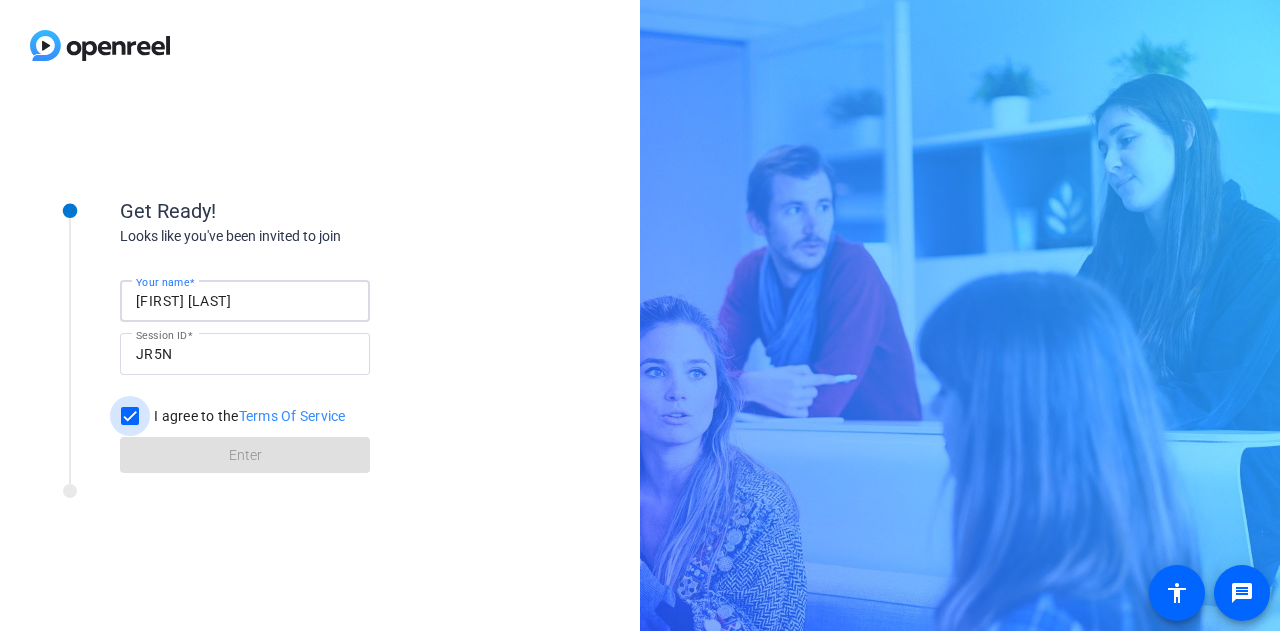 checkbox on "true" 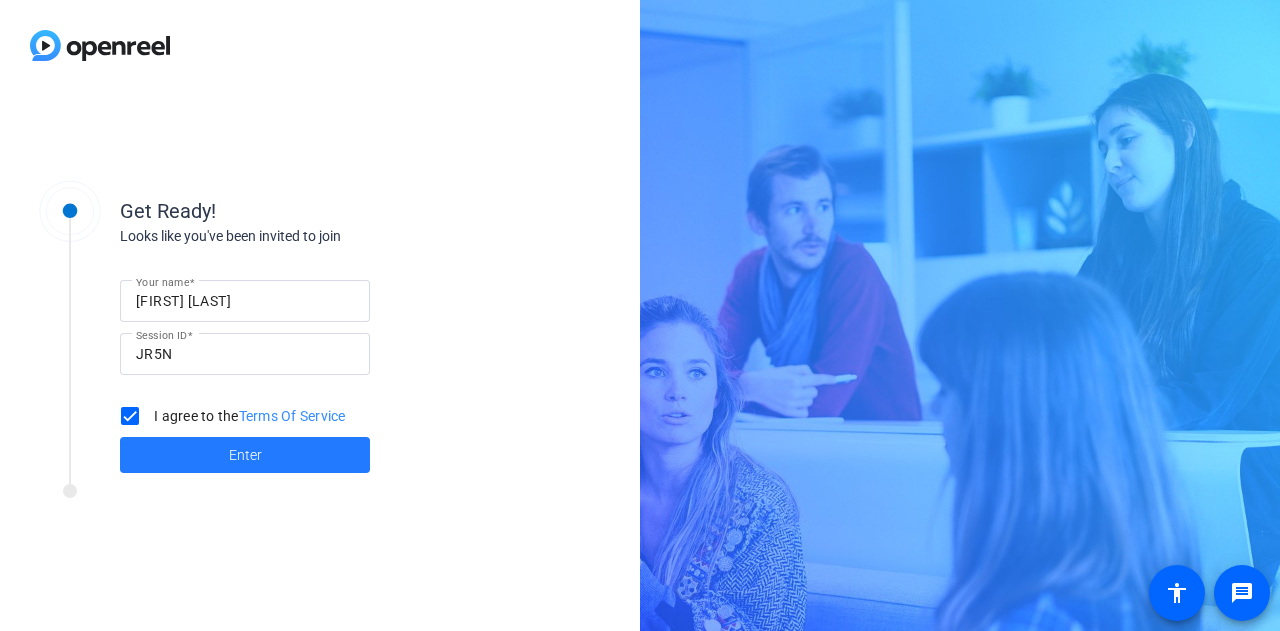 click on "Enter" 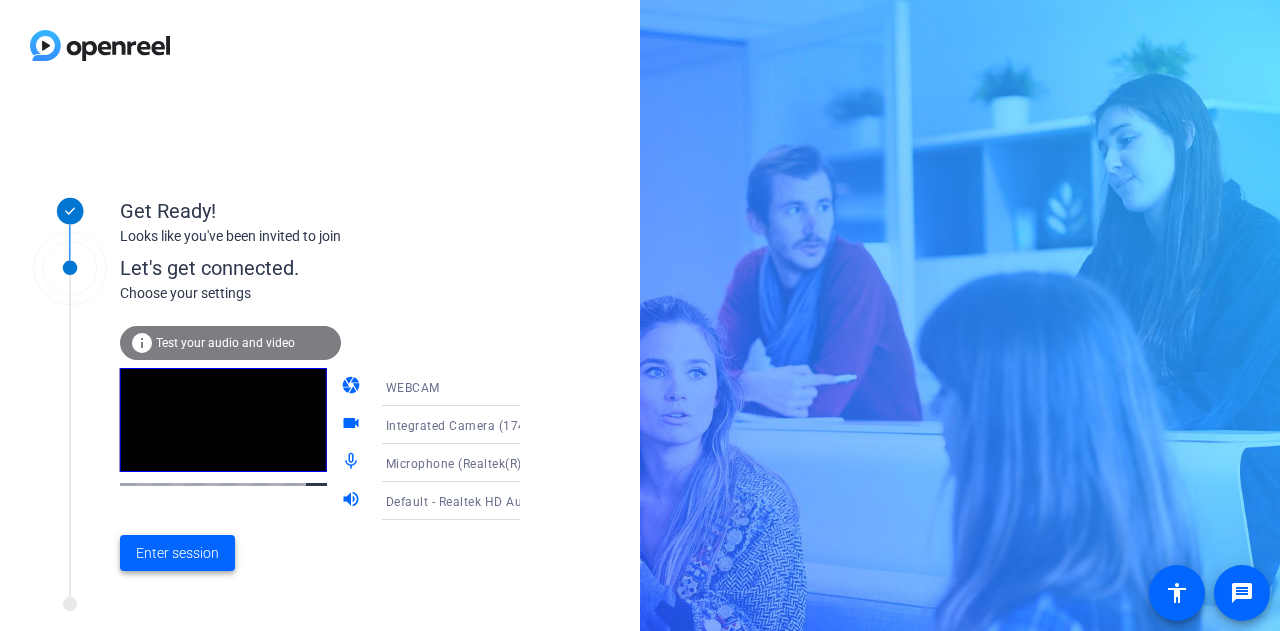 click on "Enter session" 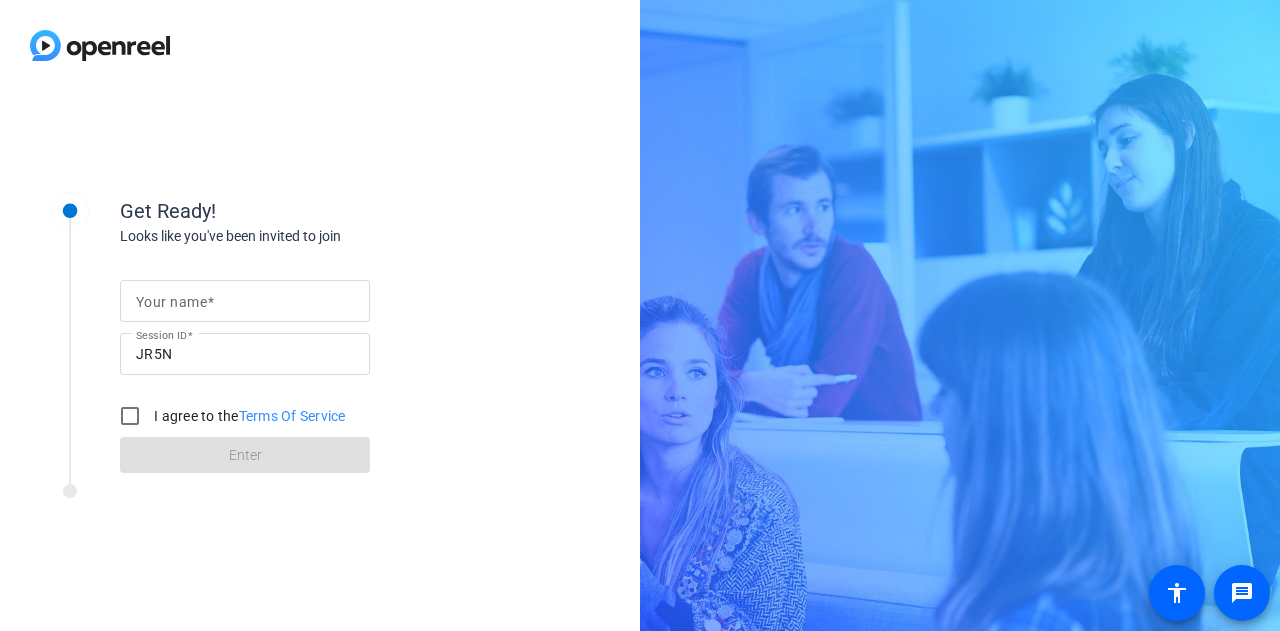 scroll, scrollTop: 0, scrollLeft: 0, axis: both 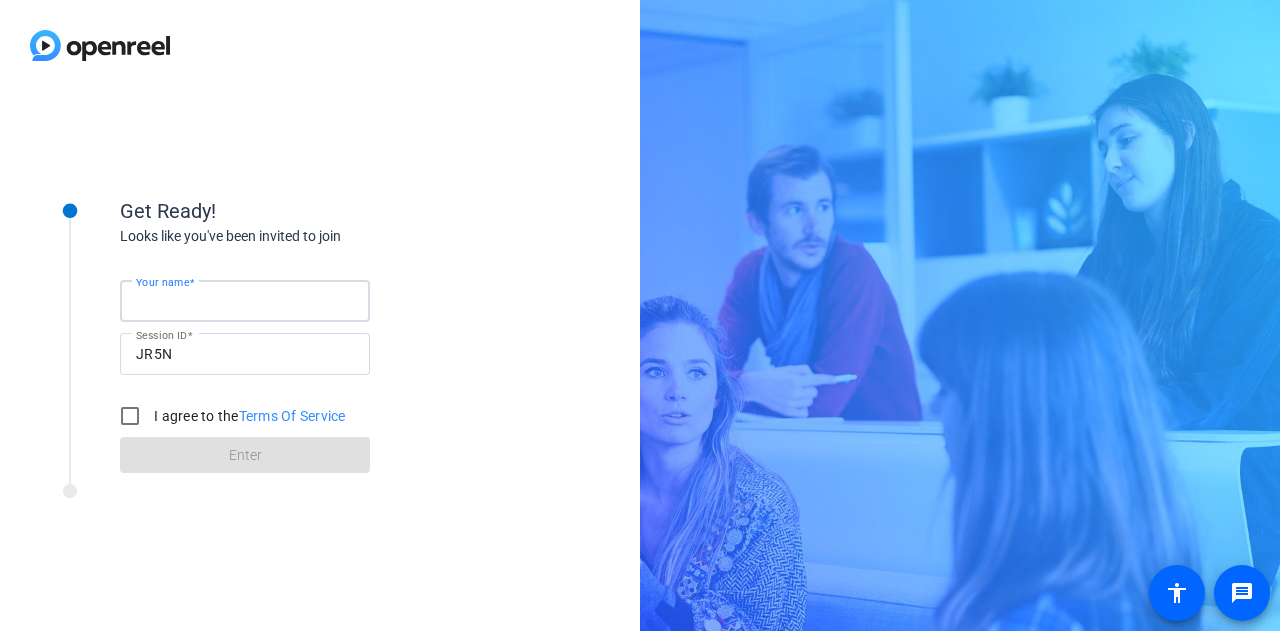 click on "Your name" at bounding box center [245, 301] 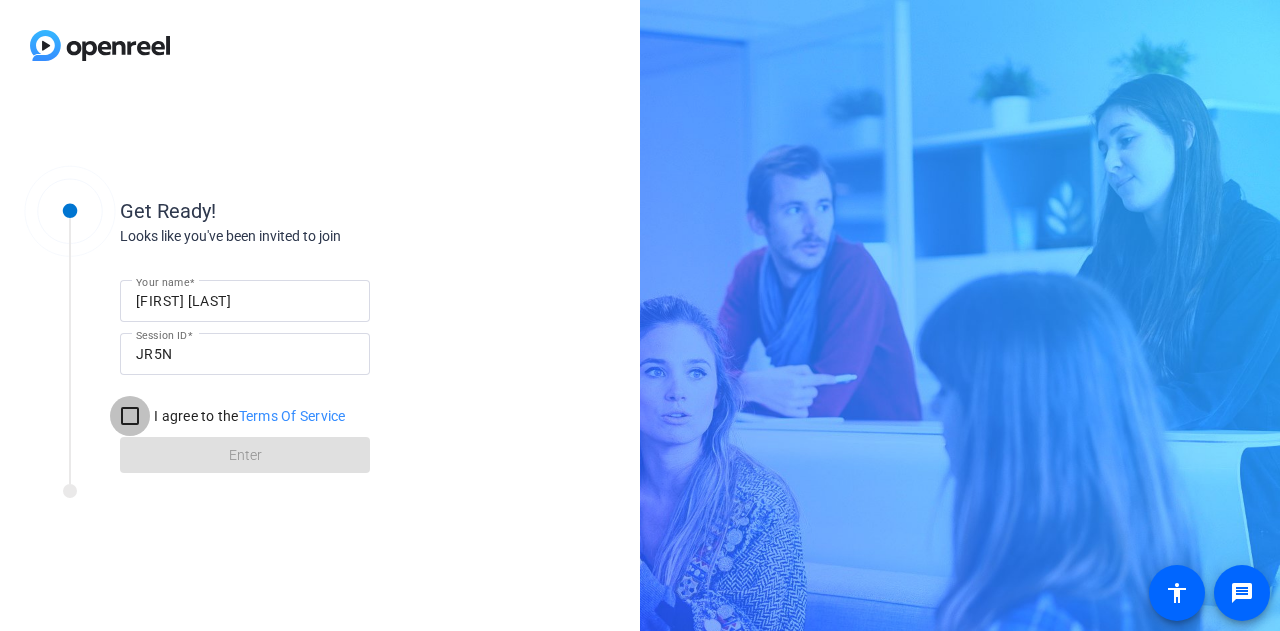 click on "I agree to the  Terms Of Service" at bounding box center [130, 416] 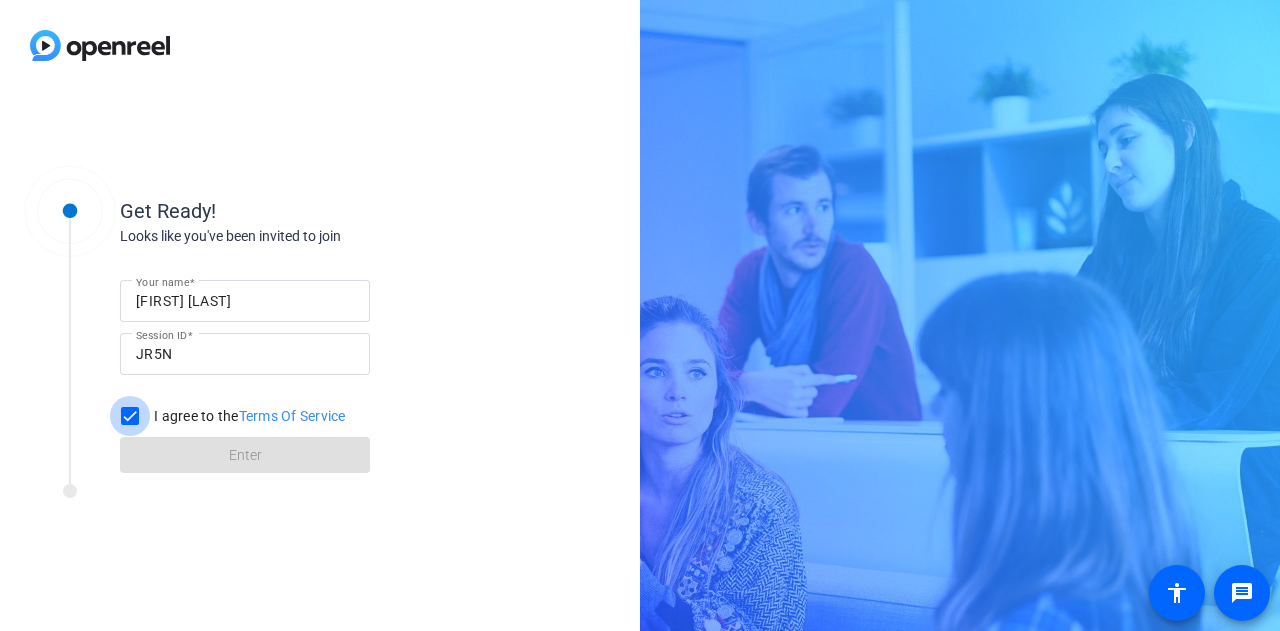 checkbox on "true" 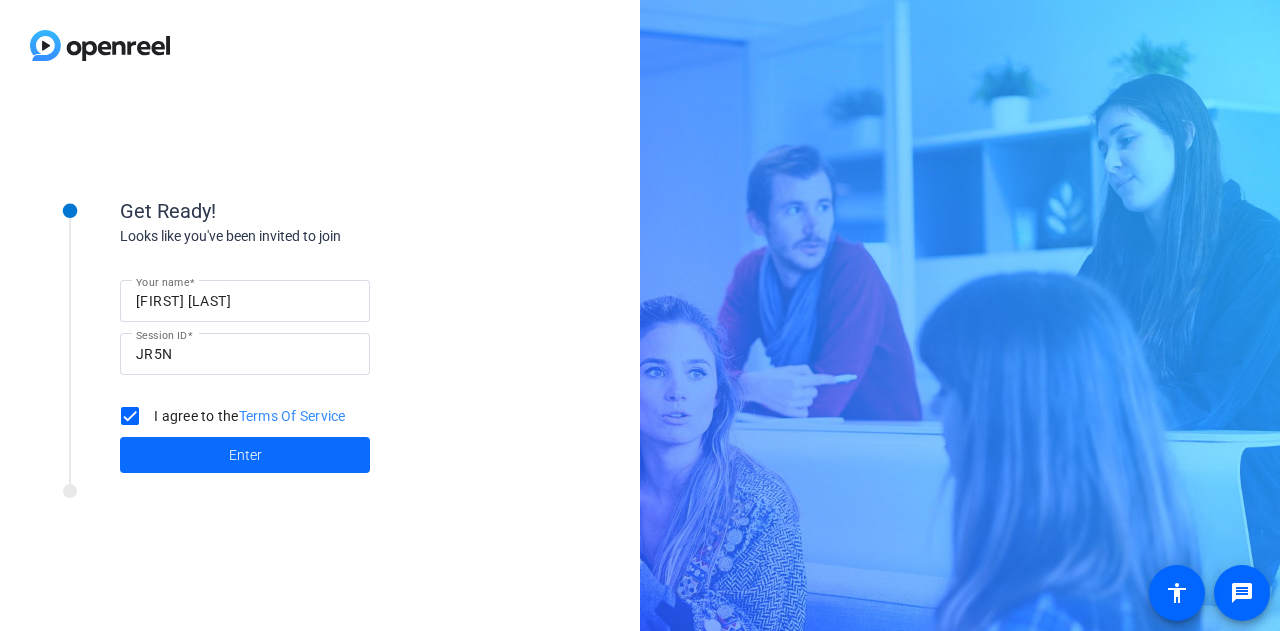 click on "Enter" 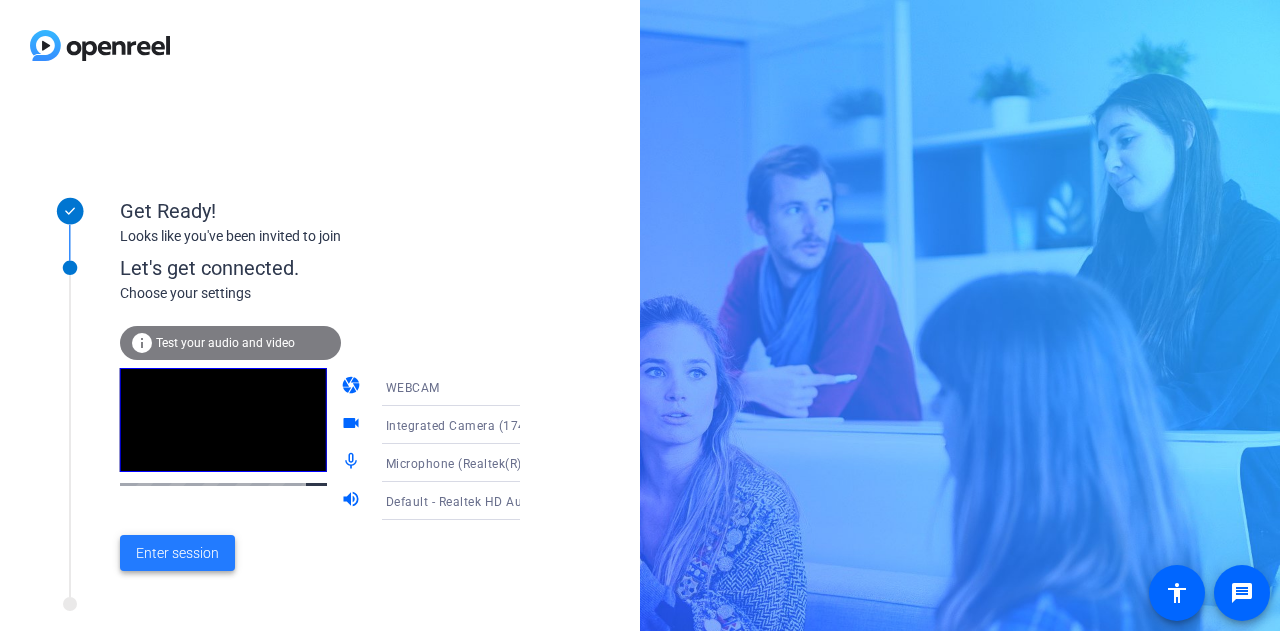 click on "Enter session" 